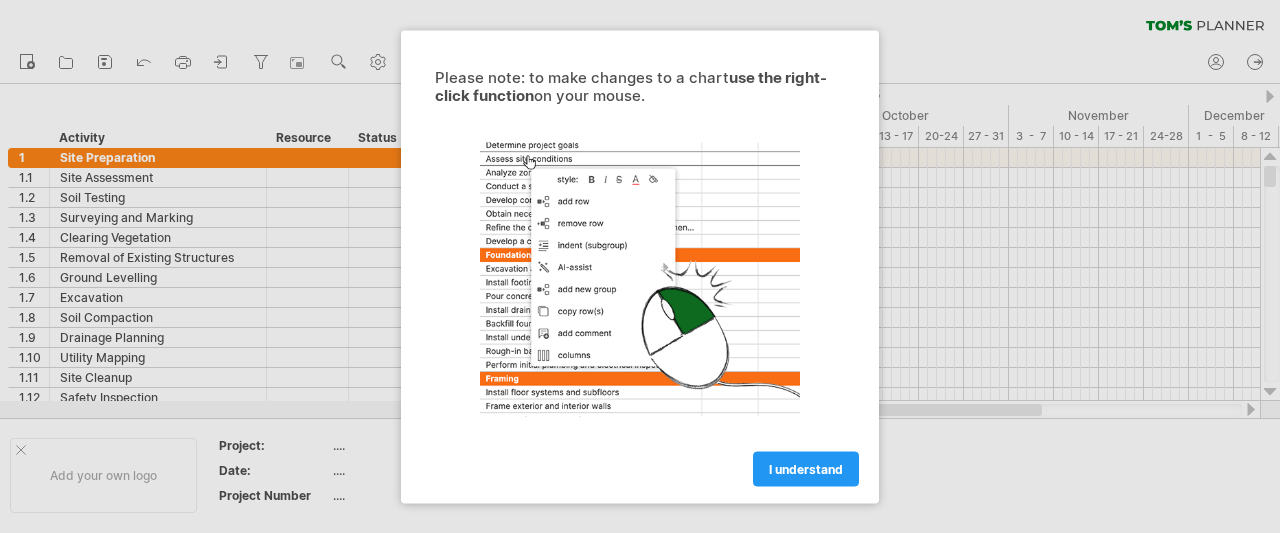 scroll, scrollTop: 0, scrollLeft: 0, axis: both 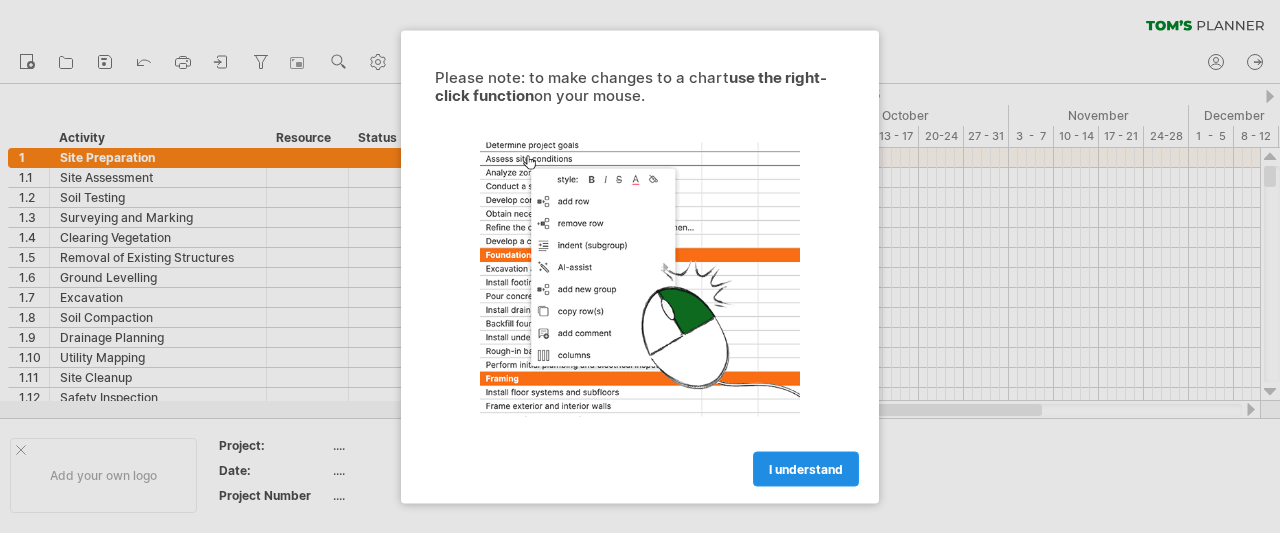 click on "I understand" at bounding box center (806, 468) 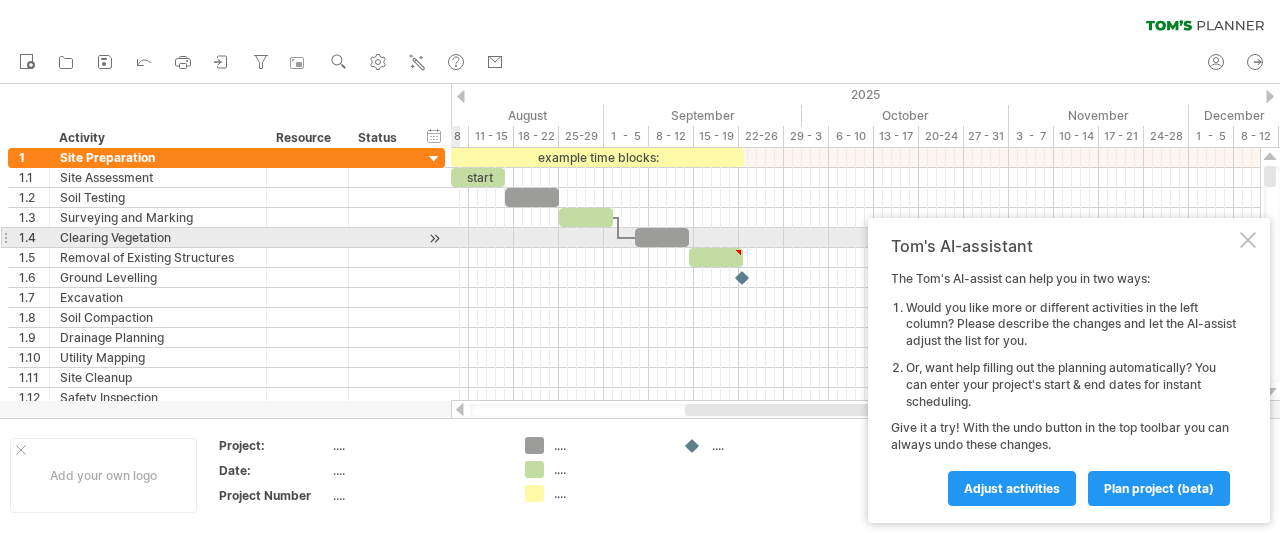 click at bounding box center (1248, 240) 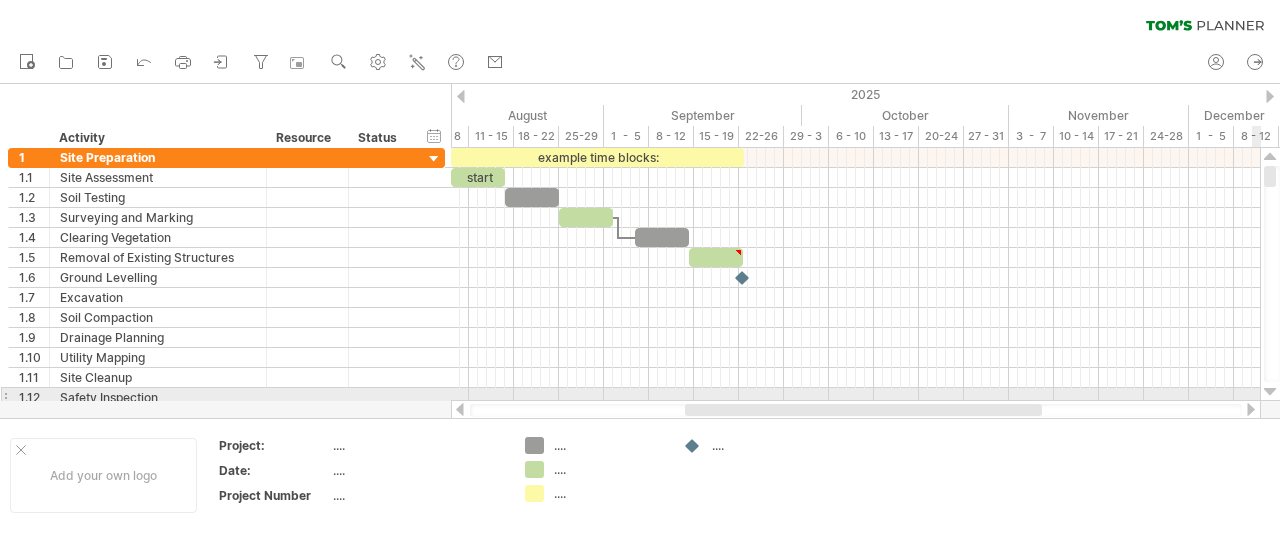 click at bounding box center (1270, 392) 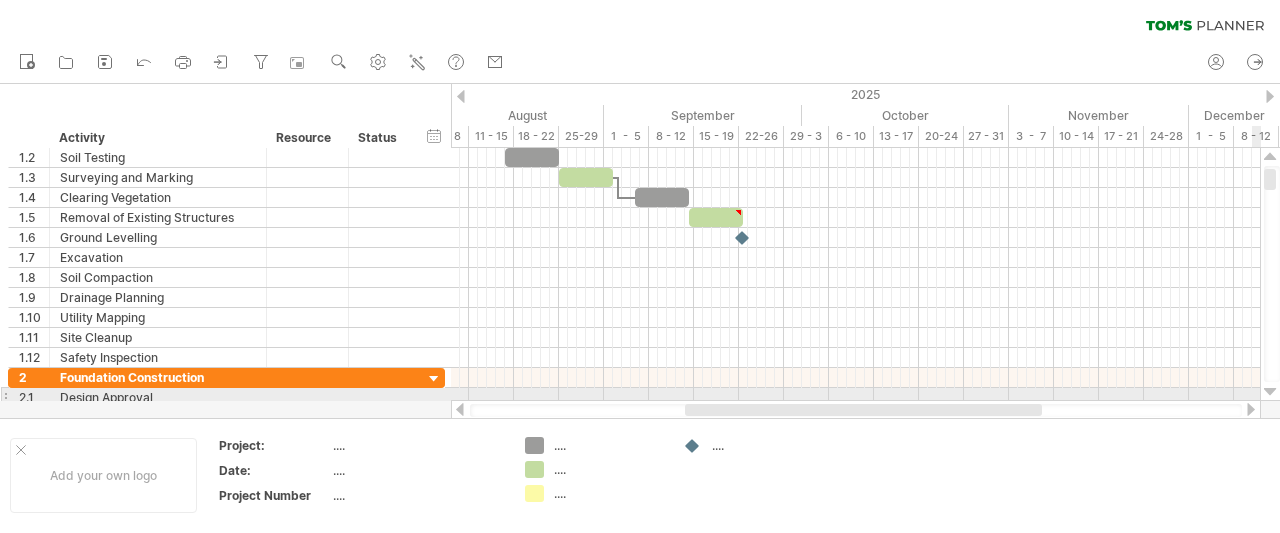 click at bounding box center [1270, 392] 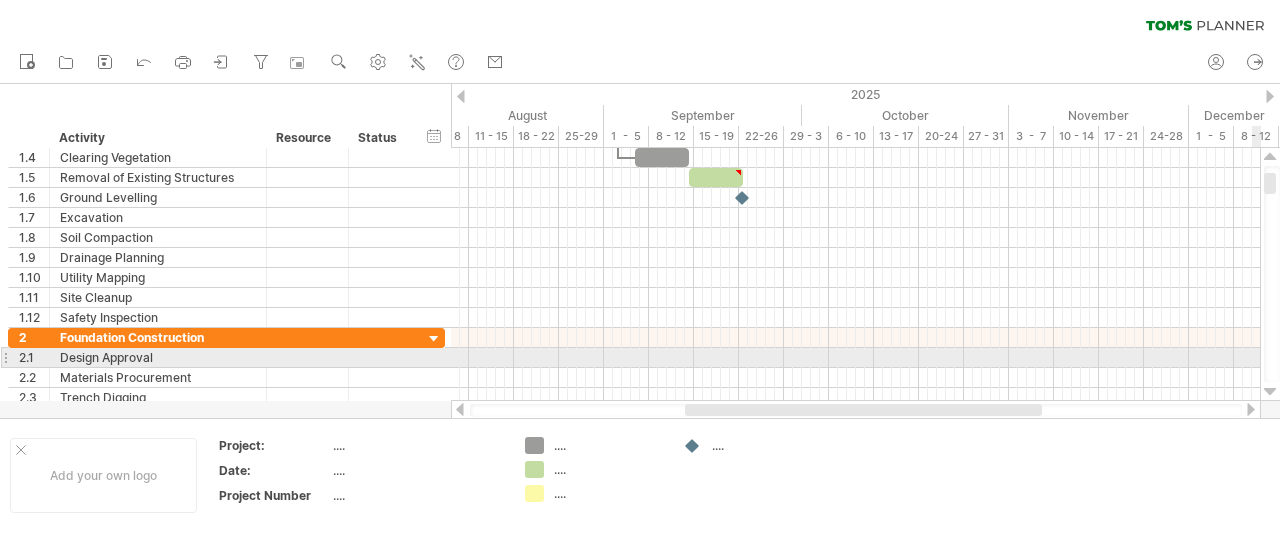 click at bounding box center [1270, 392] 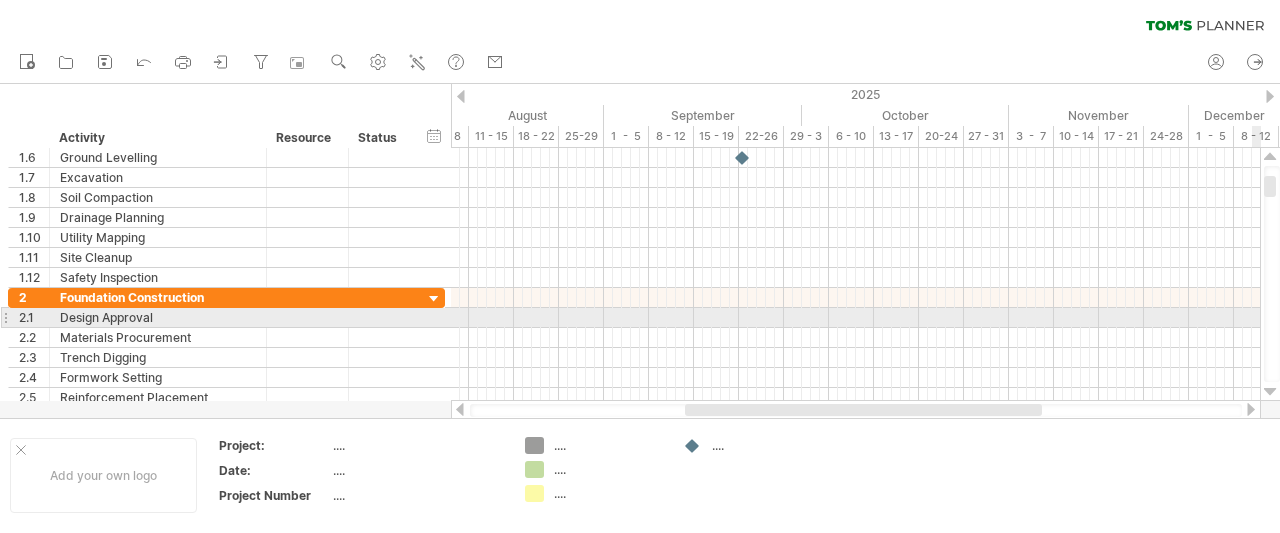 click at bounding box center [1270, 392] 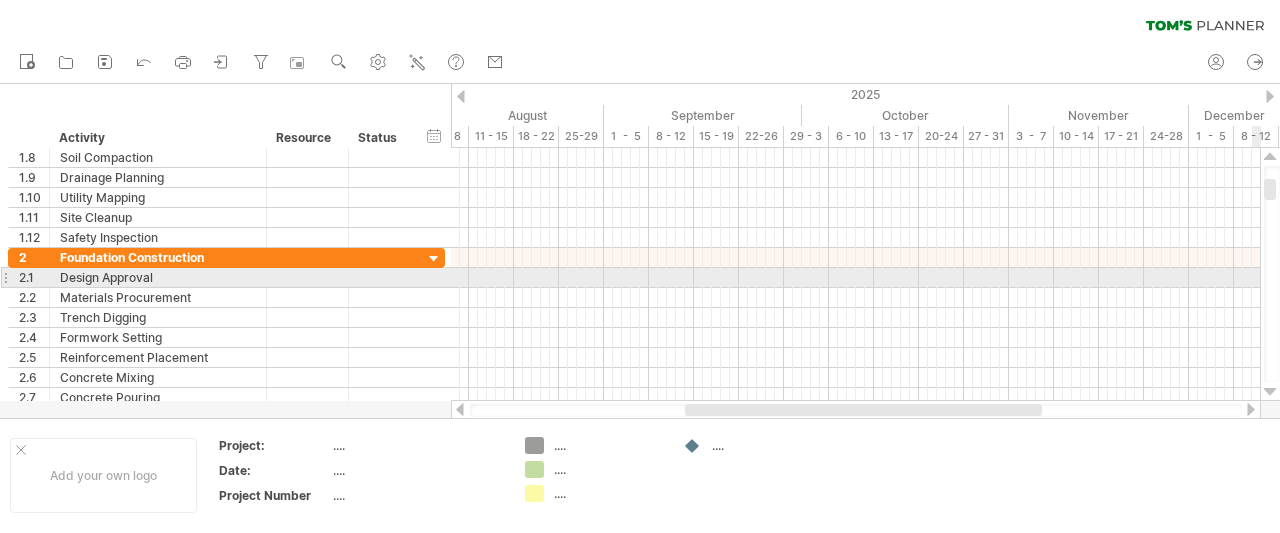 click at bounding box center (1270, 392) 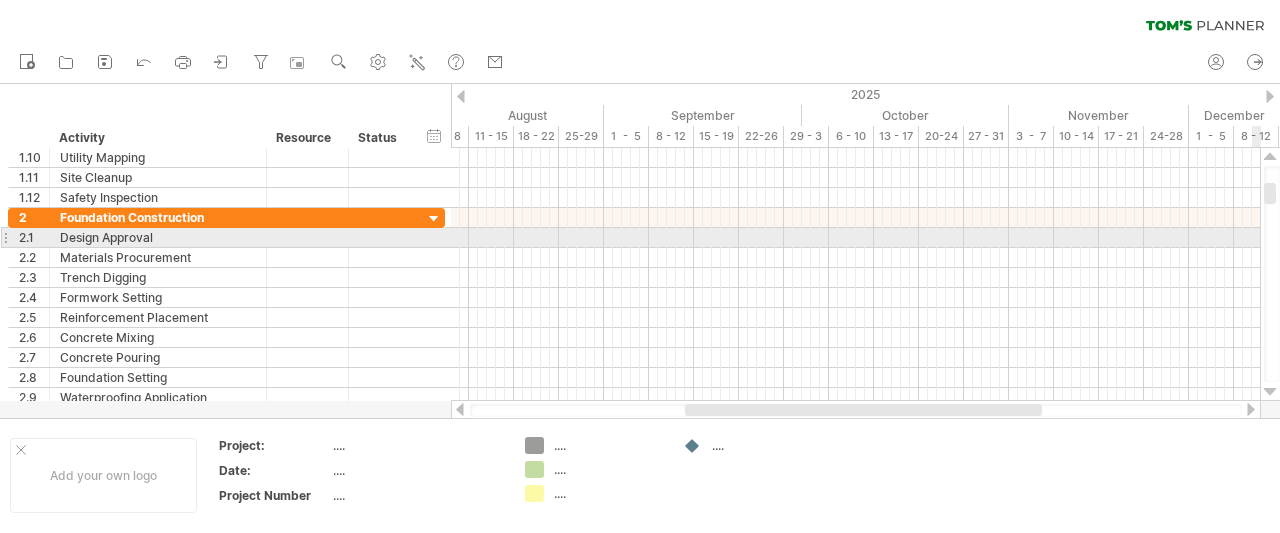 click at bounding box center [1270, 392] 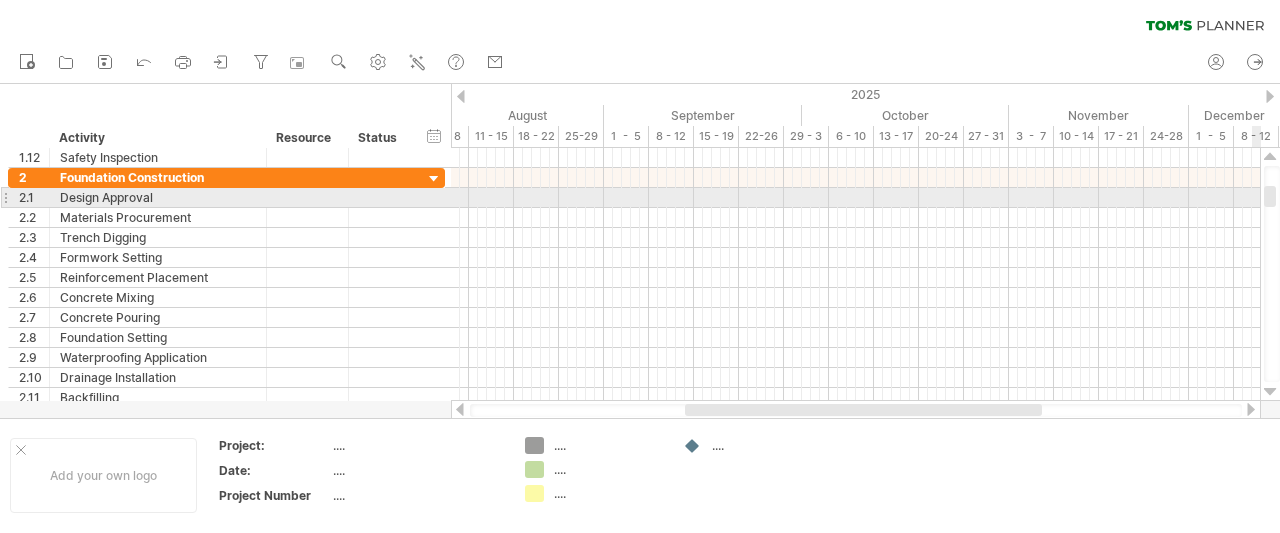click at bounding box center (1270, 392) 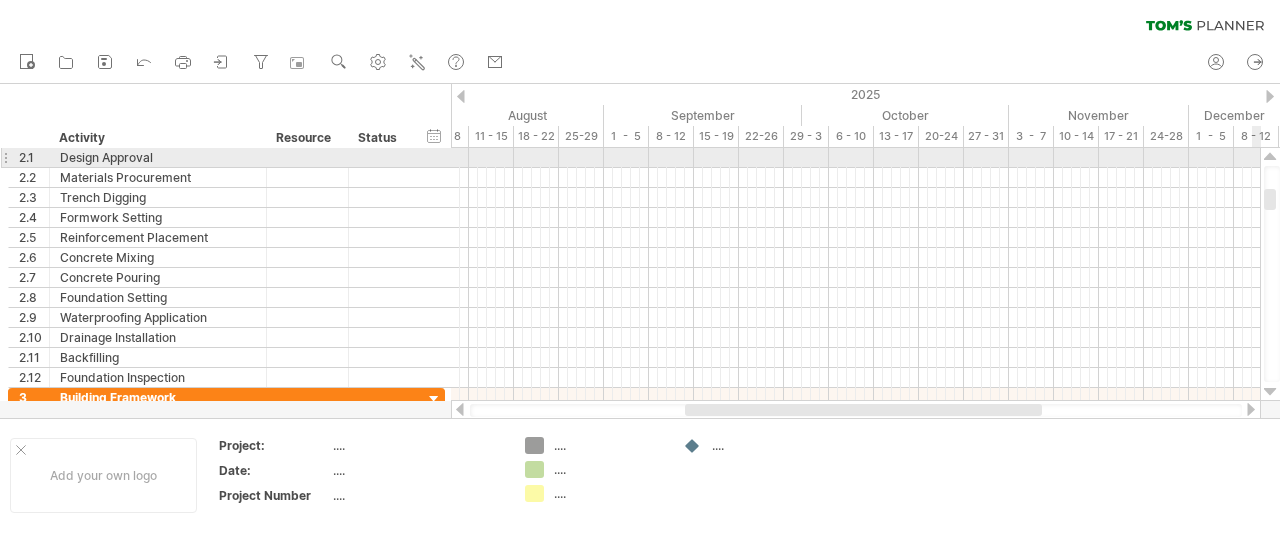 click at bounding box center (1270, 392) 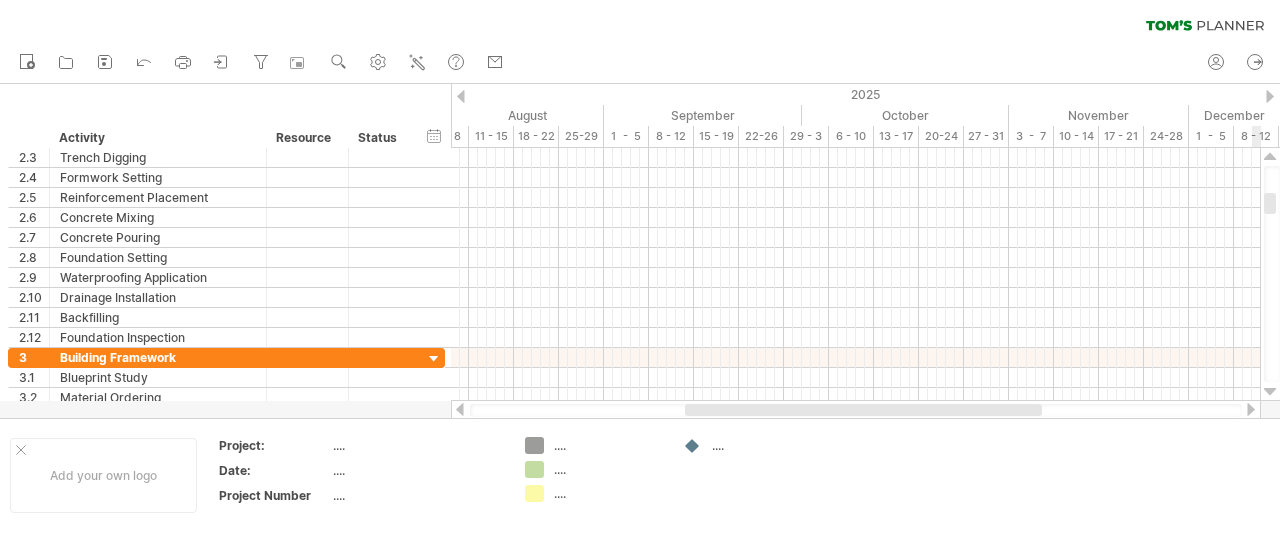 click at bounding box center (1270, 392) 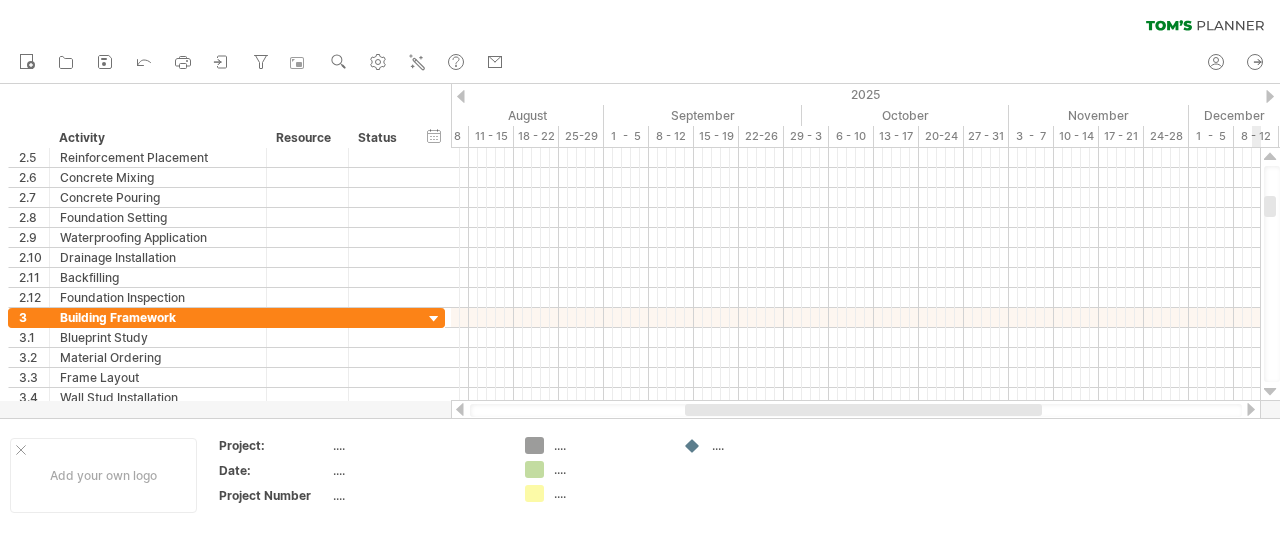 click at bounding box center [1270, 392] 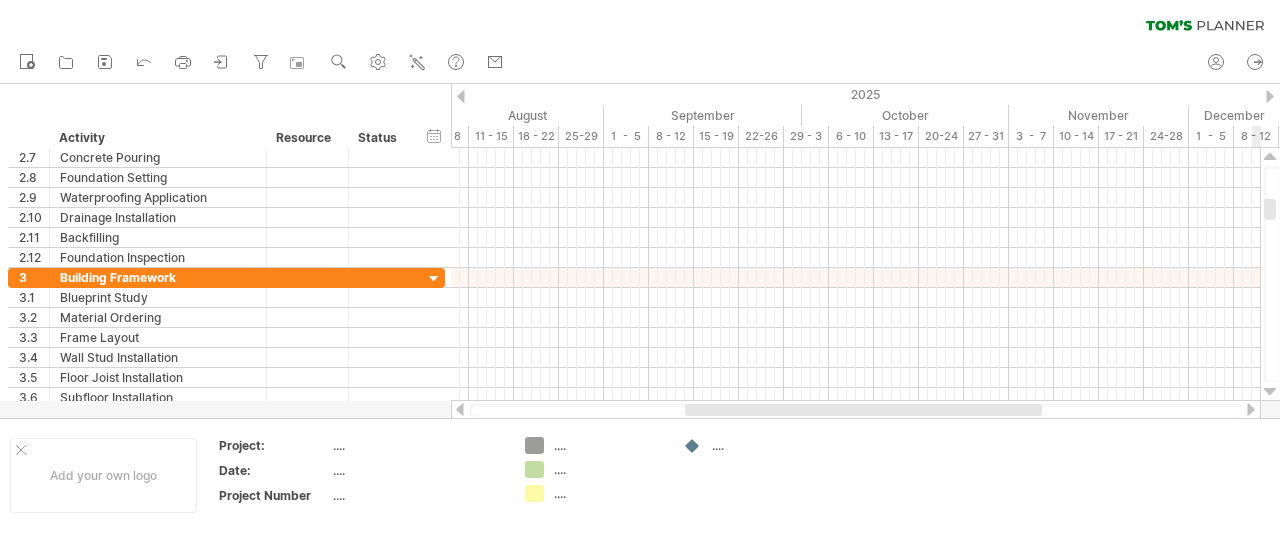 click at bounding box center [1270, 392] 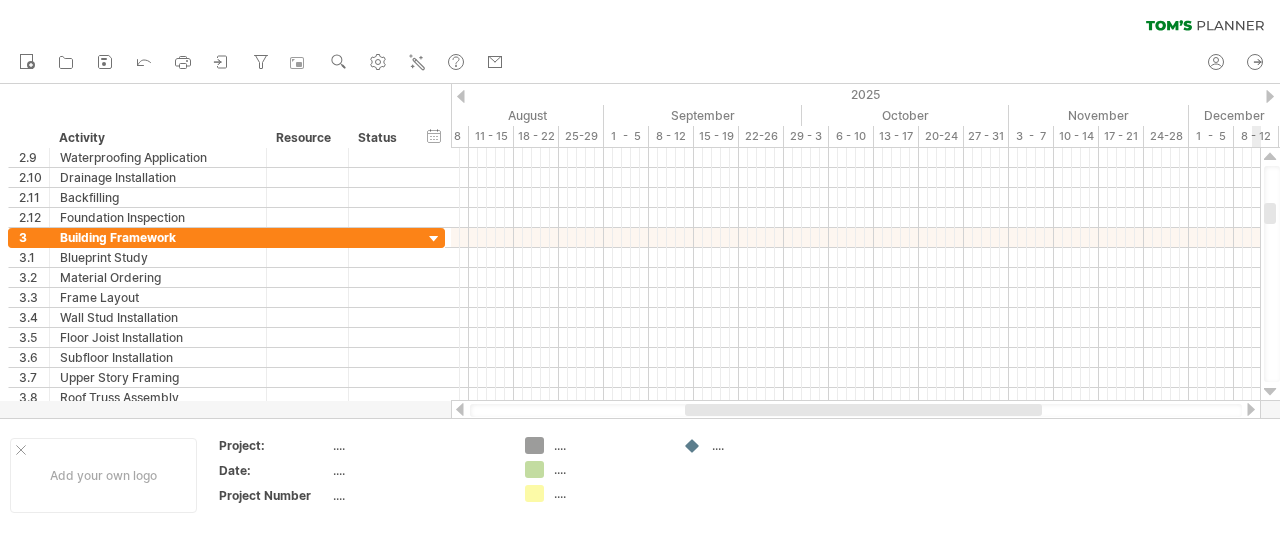 click at bounding box center (1270, 392) 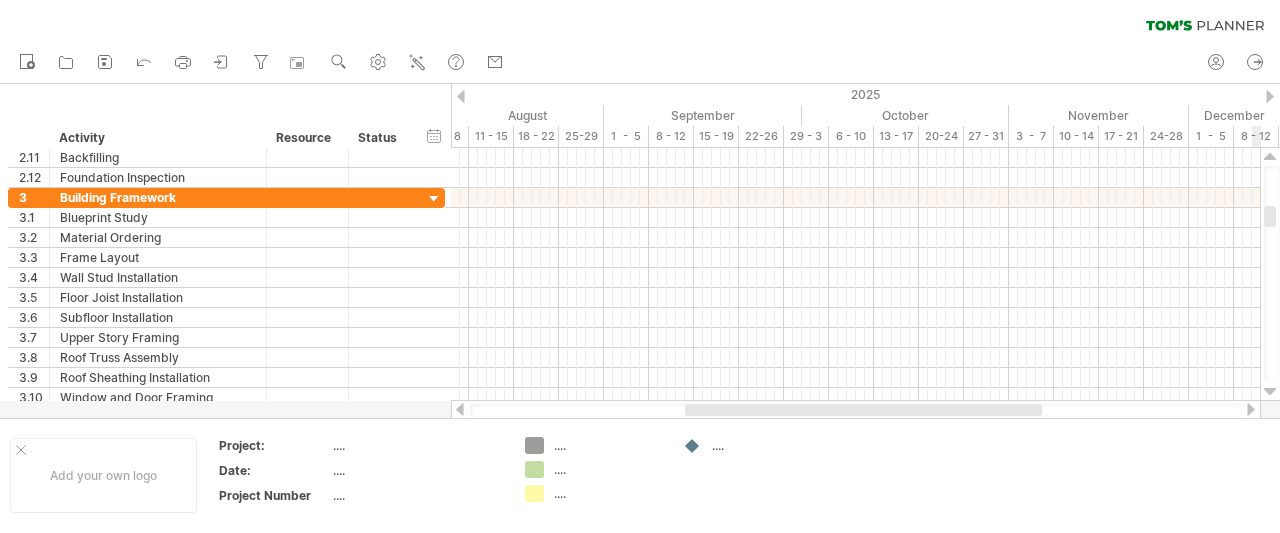 click at bounding box center (1270, 392) 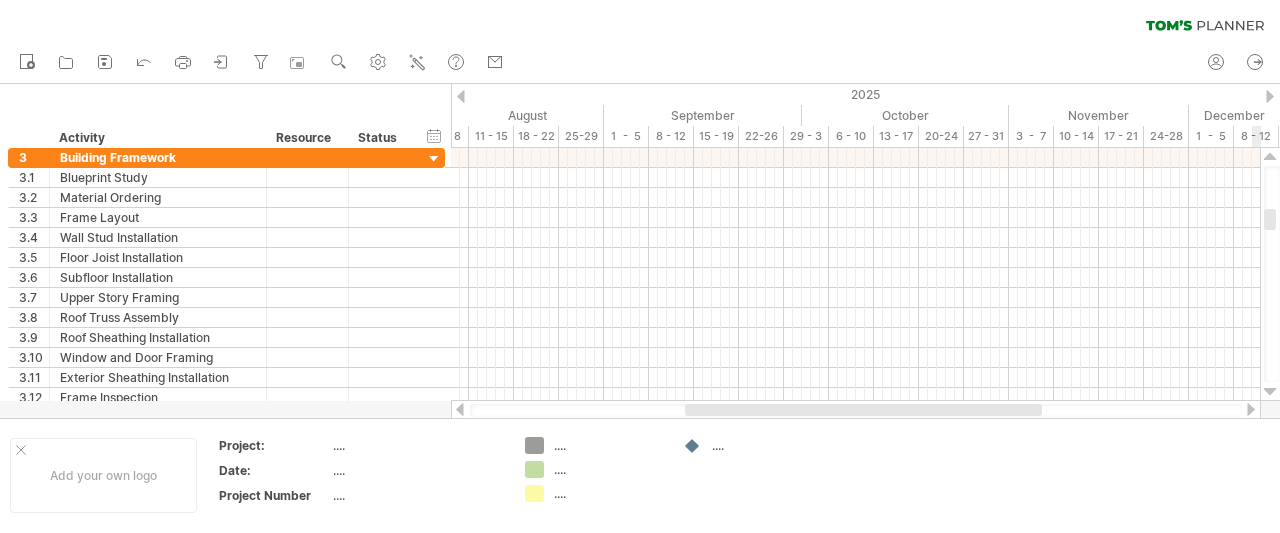 click at bounding box center [1270, 392] 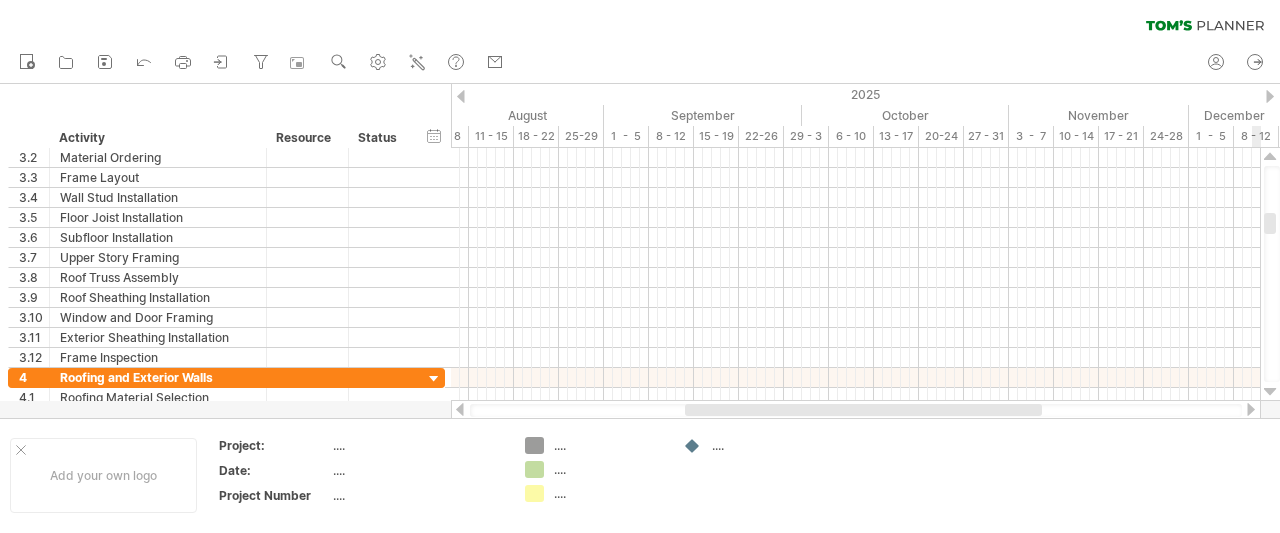 click at bounding box center (1270, 392) 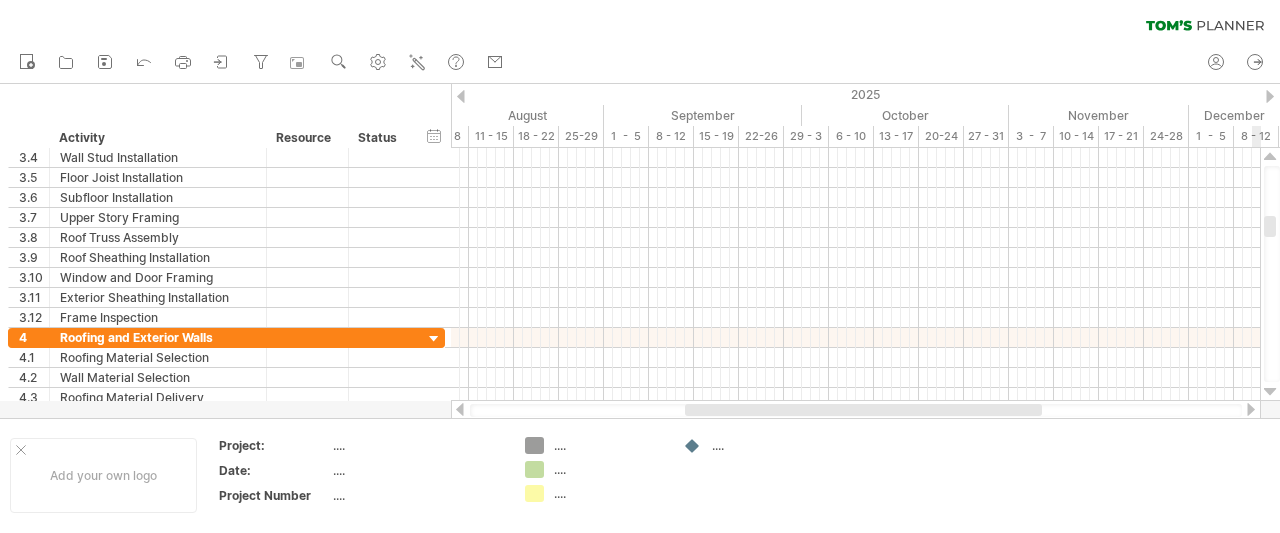 click at bounding box center [1270, 392] 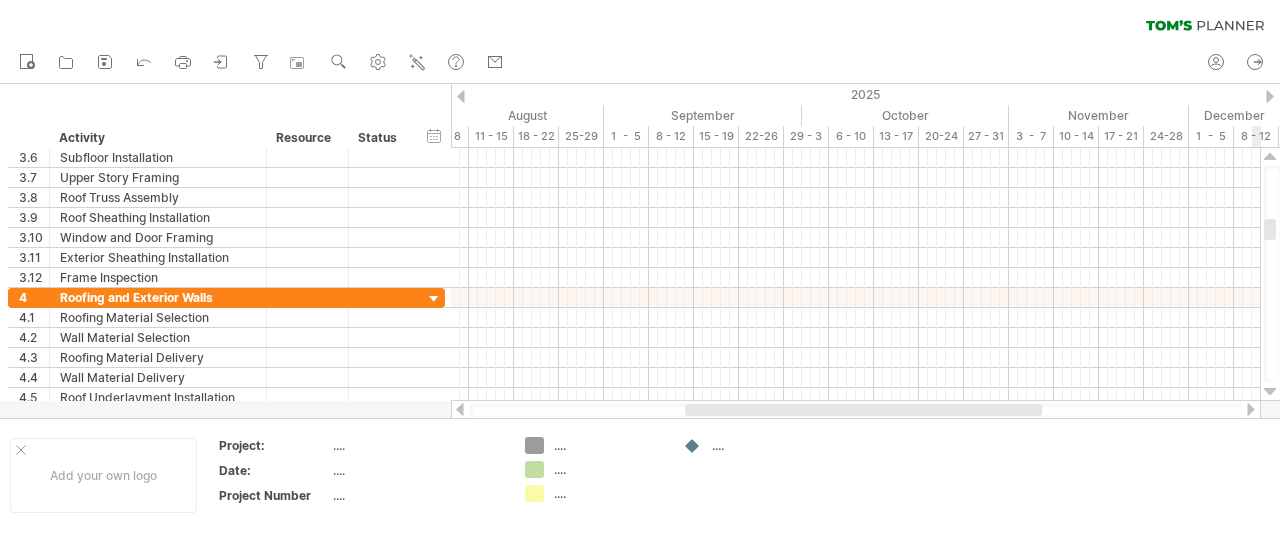 click at bounding box center (1270, 392) 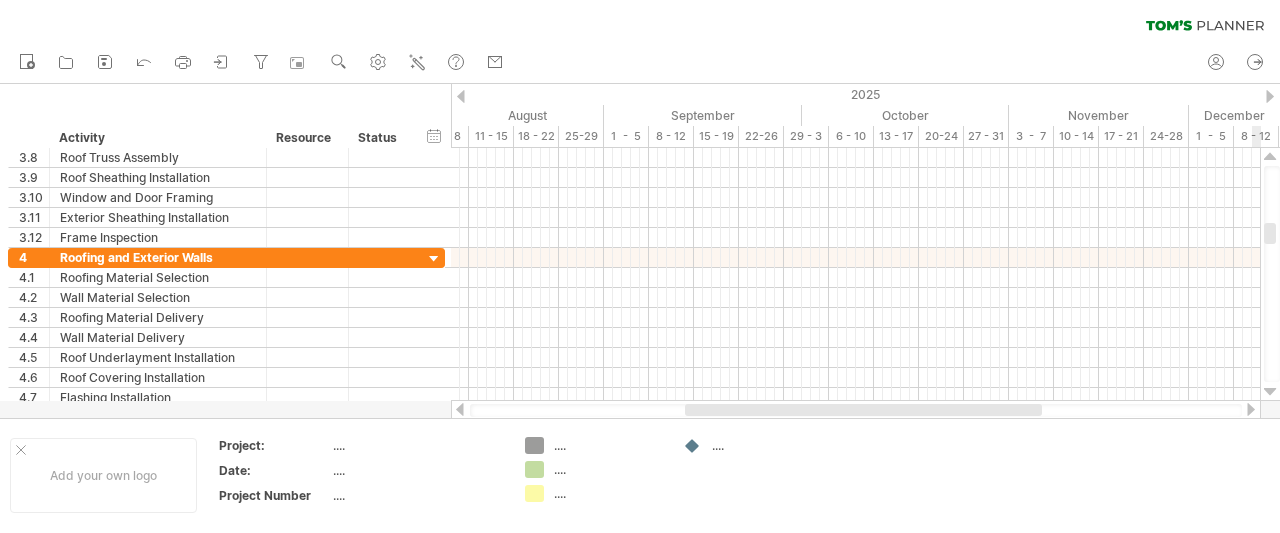click at bounding box center [1270, 392] 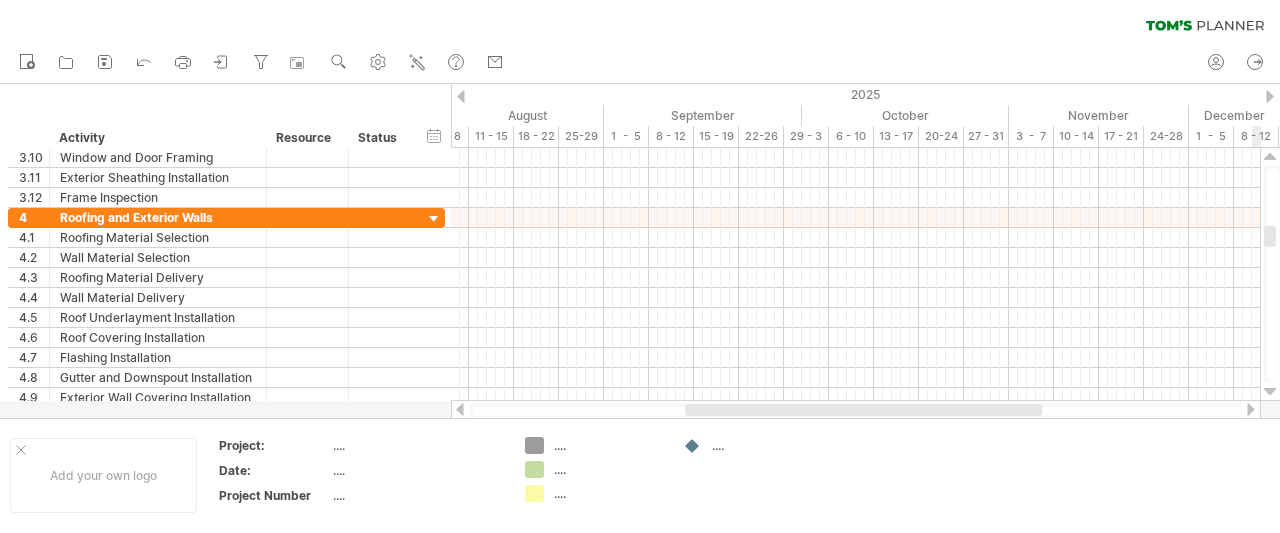 click at bounding box center (1270, 392) 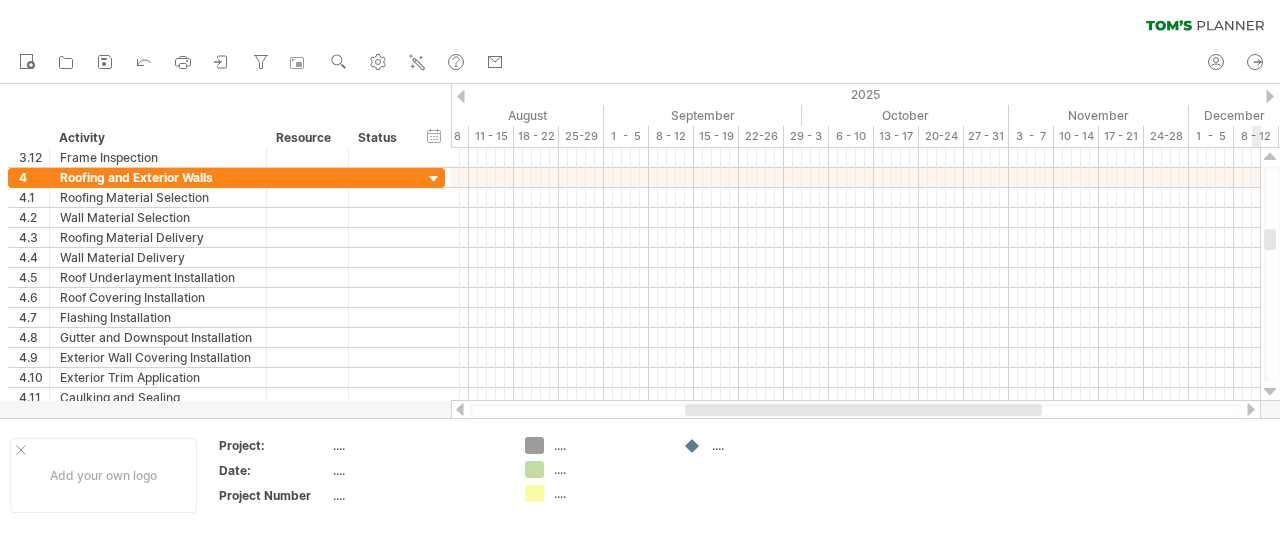 click at bounding box center (1270, 392) 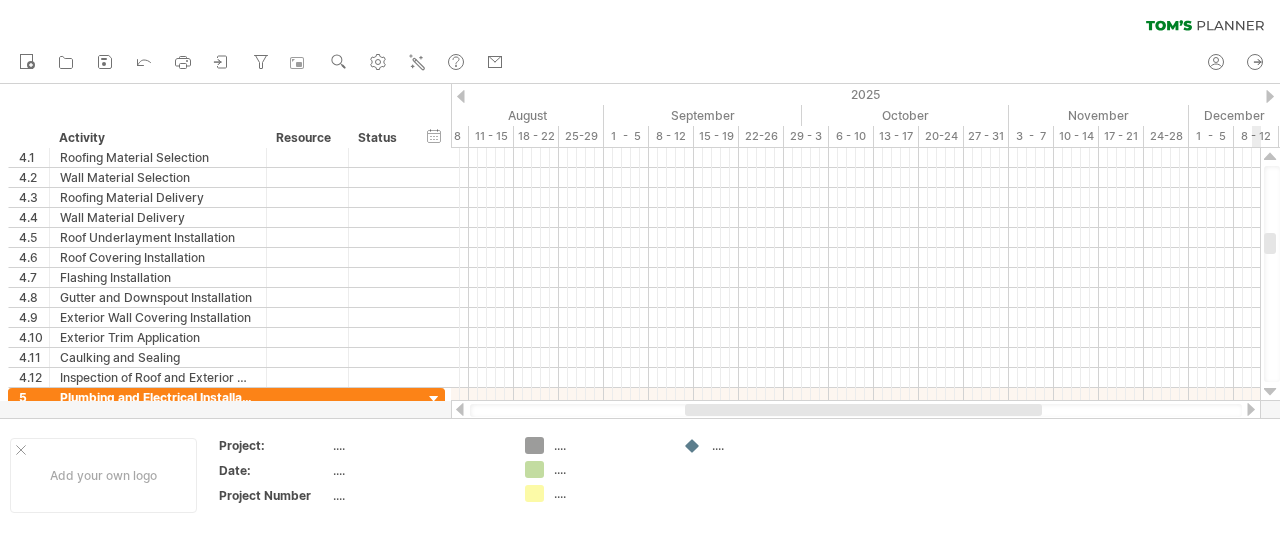 click at bounding box center [1270, 392] 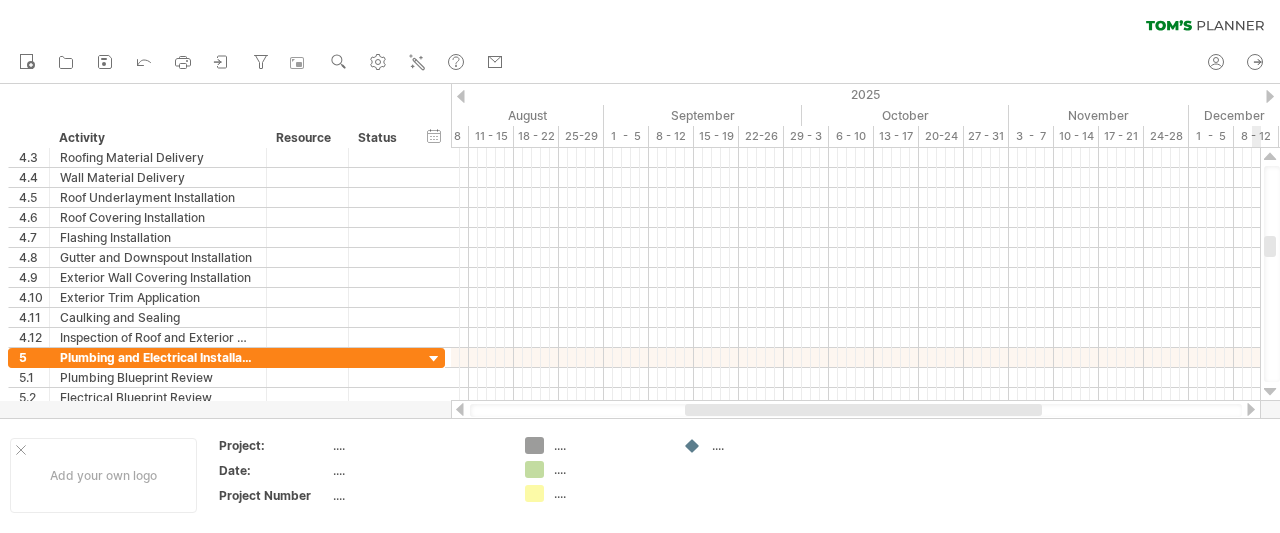 click at bounding box center (1270, 392) 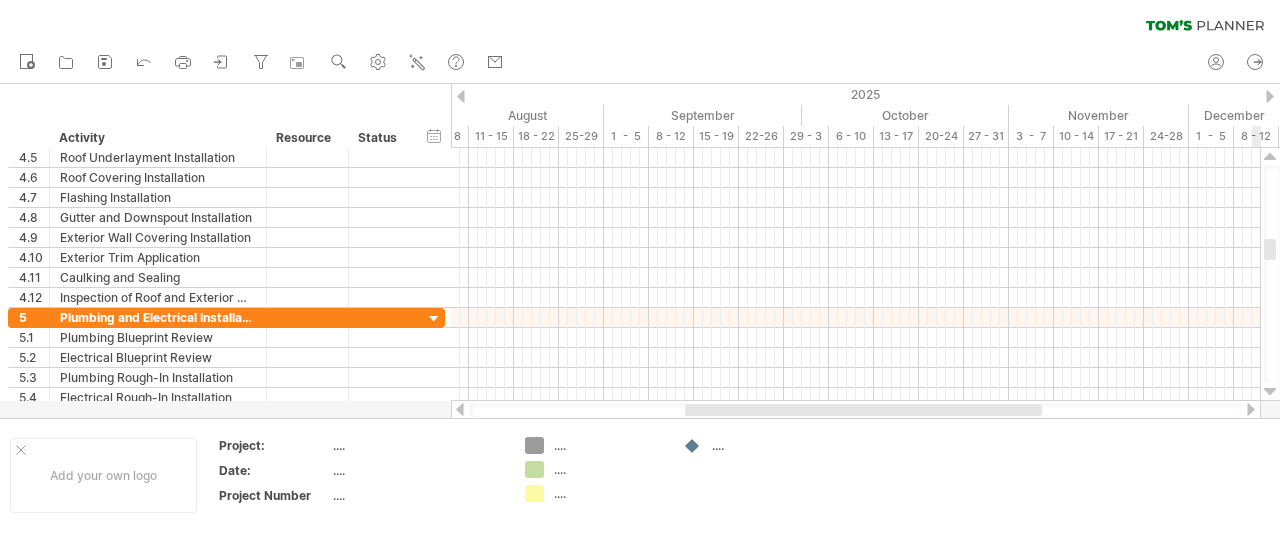 click at bounding box center (1270, 392) 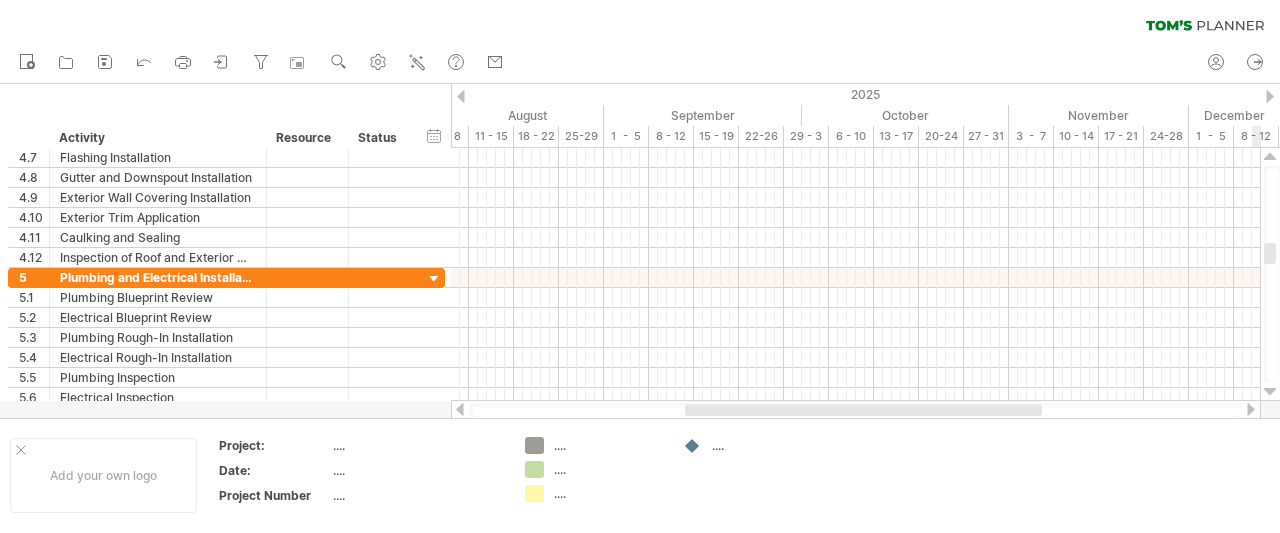 click at bounding box center [1270, 392] 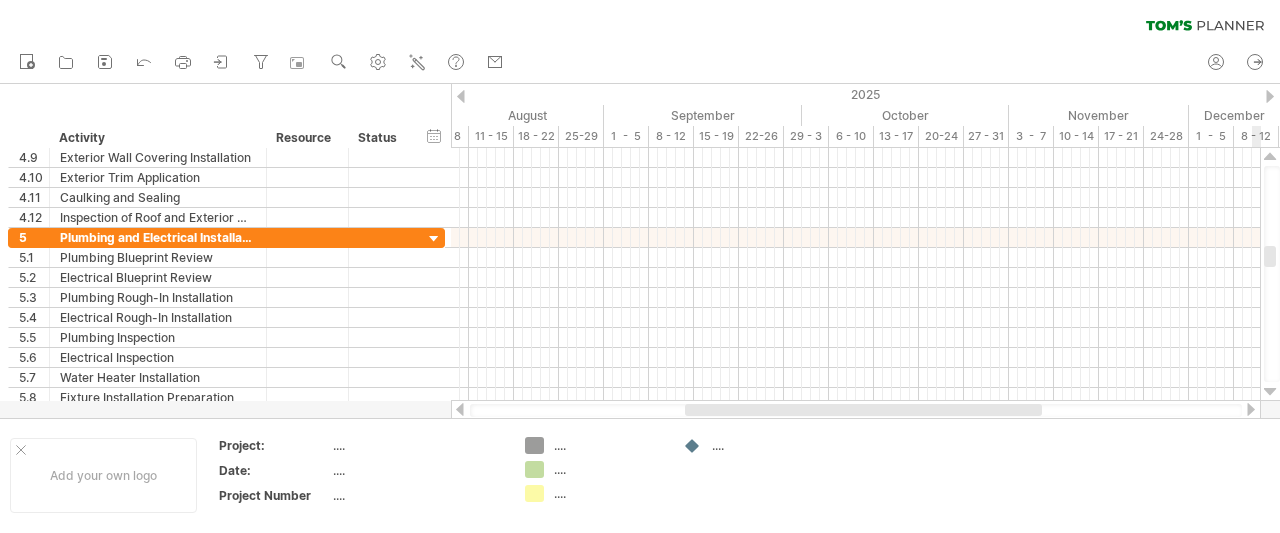 click at bounding box center [1270, 392] 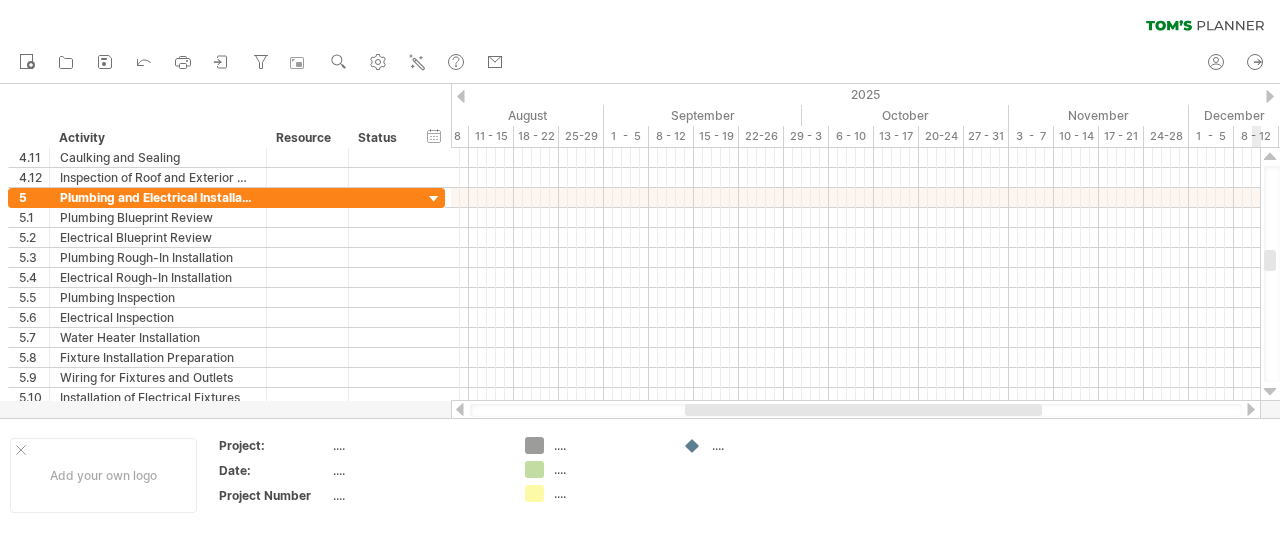 click at bounding box center [1270, 392] 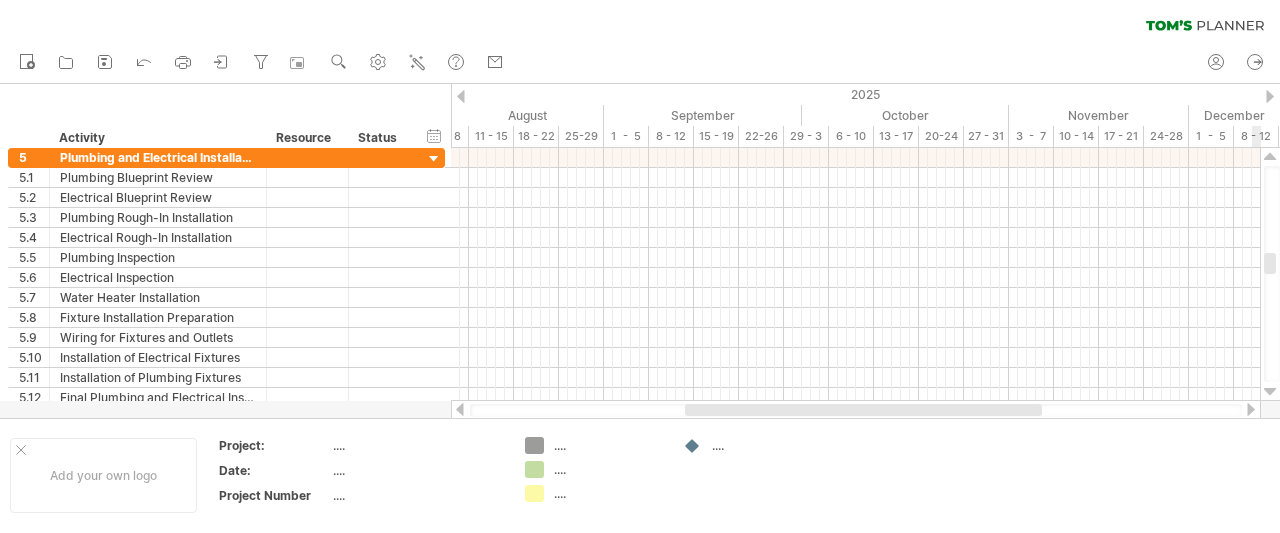 click at bounding box center [1270, 392] 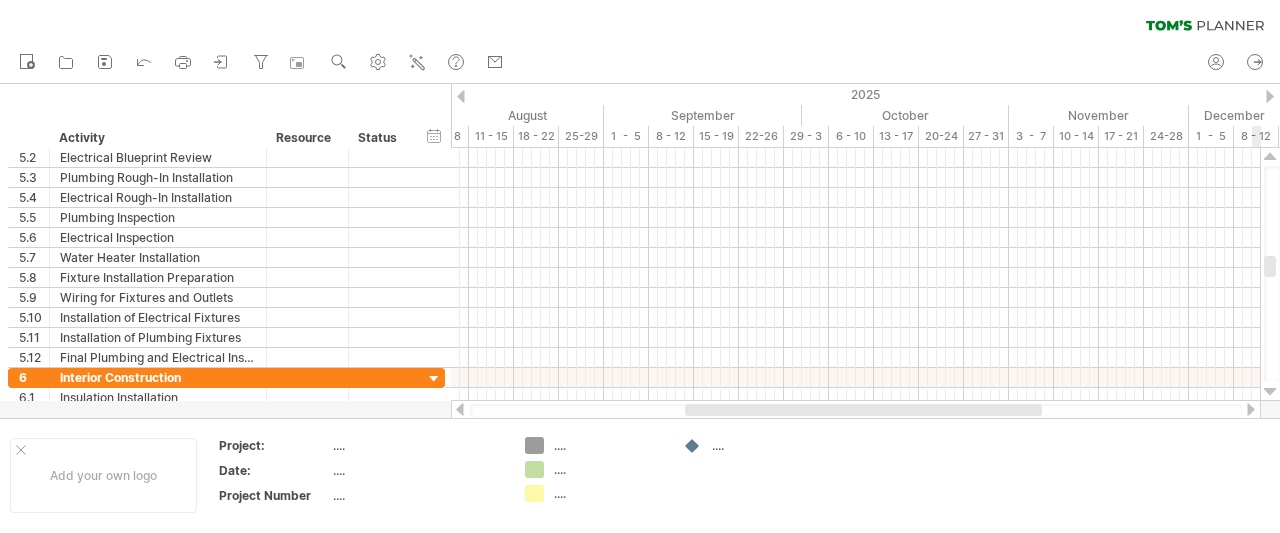 click at bounding box center [1270, 392] 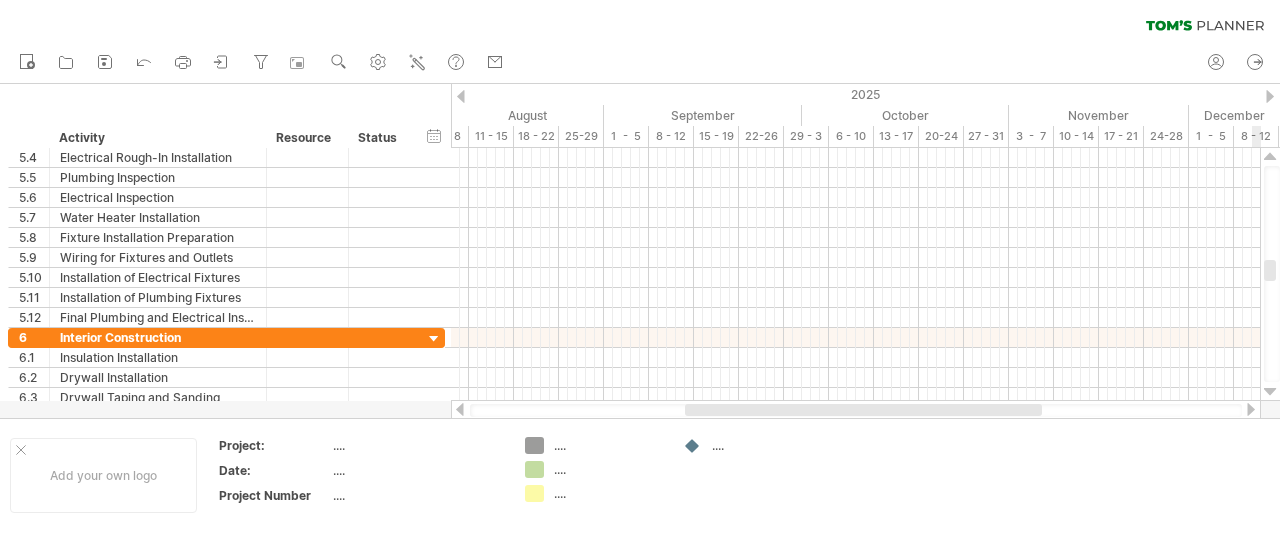 click at bounding box center [1270, 392] 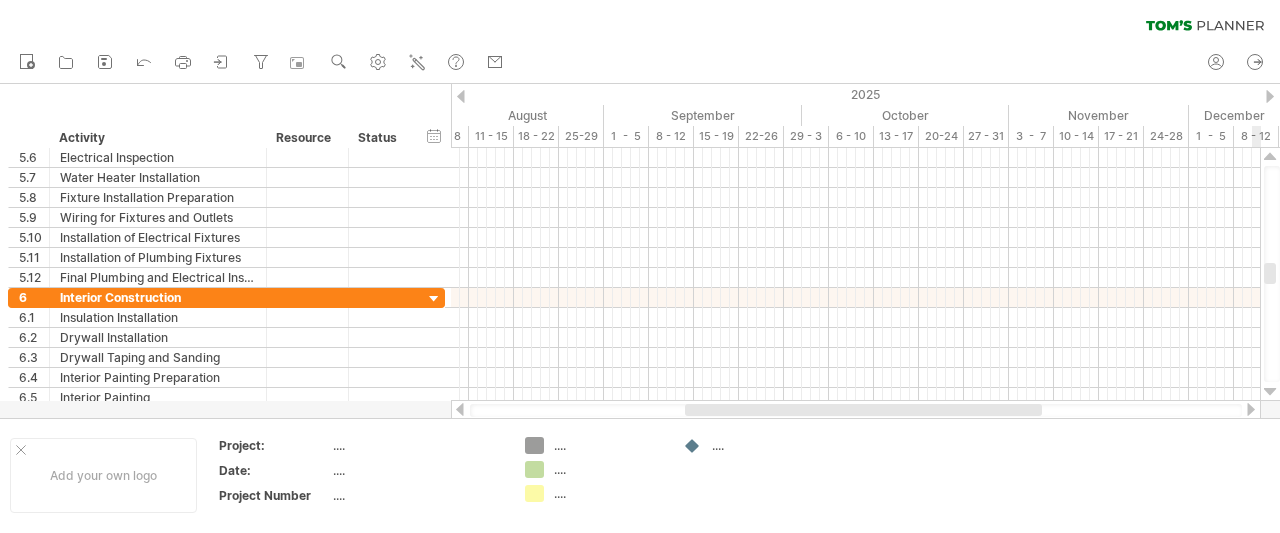click at bounding box center (1270, 392) 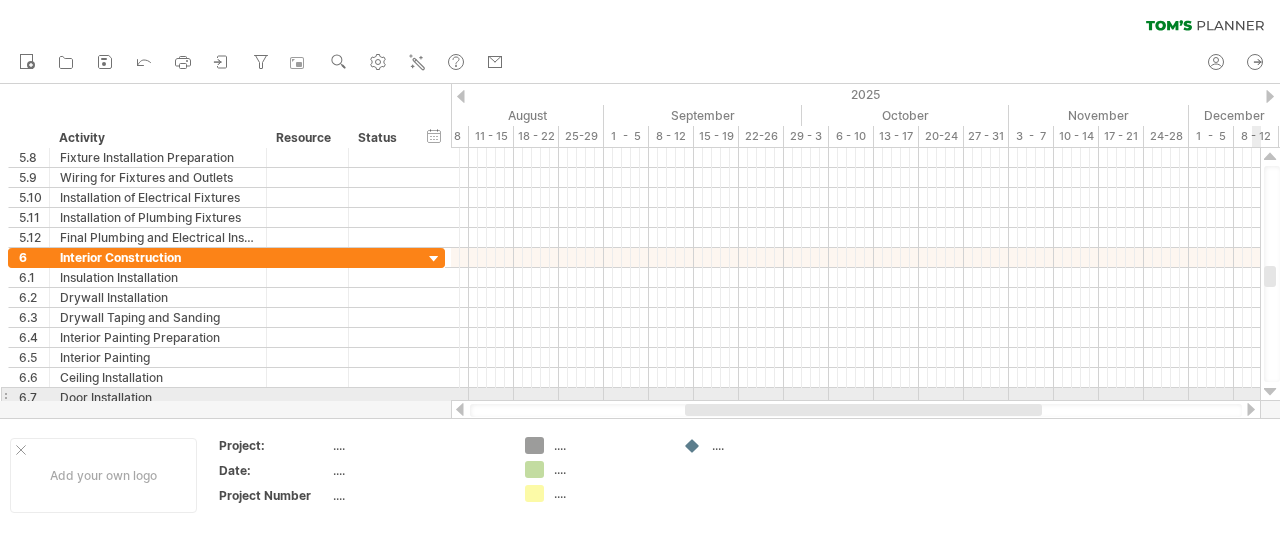 click at bounding box center [1270, 274] 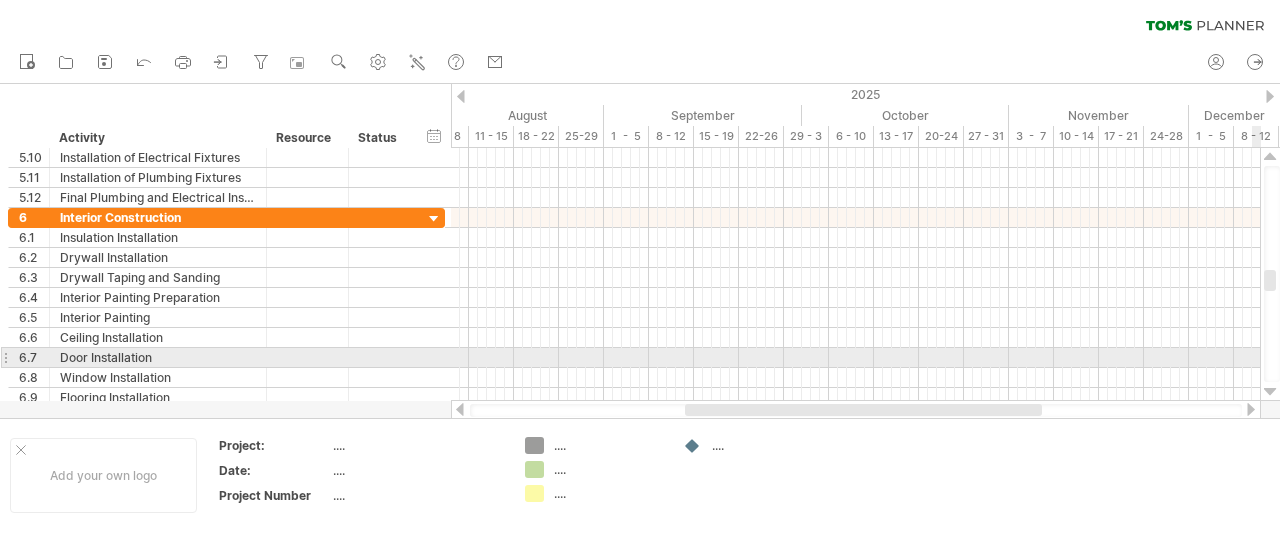 click at bounding box center [1270, 392] 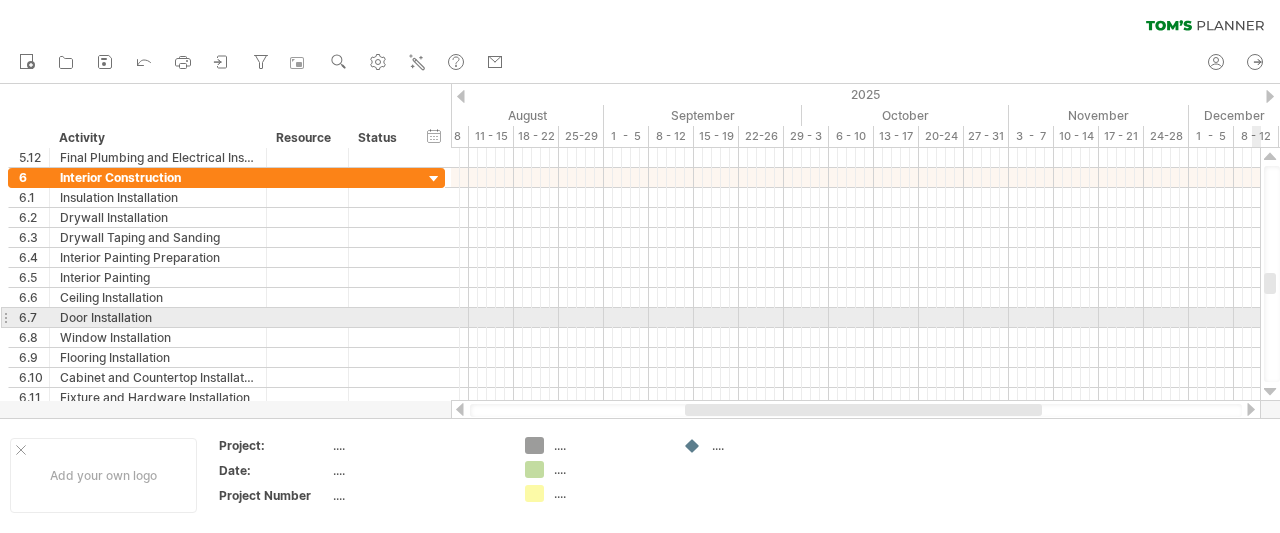 click at bounding box center [1270, 392] 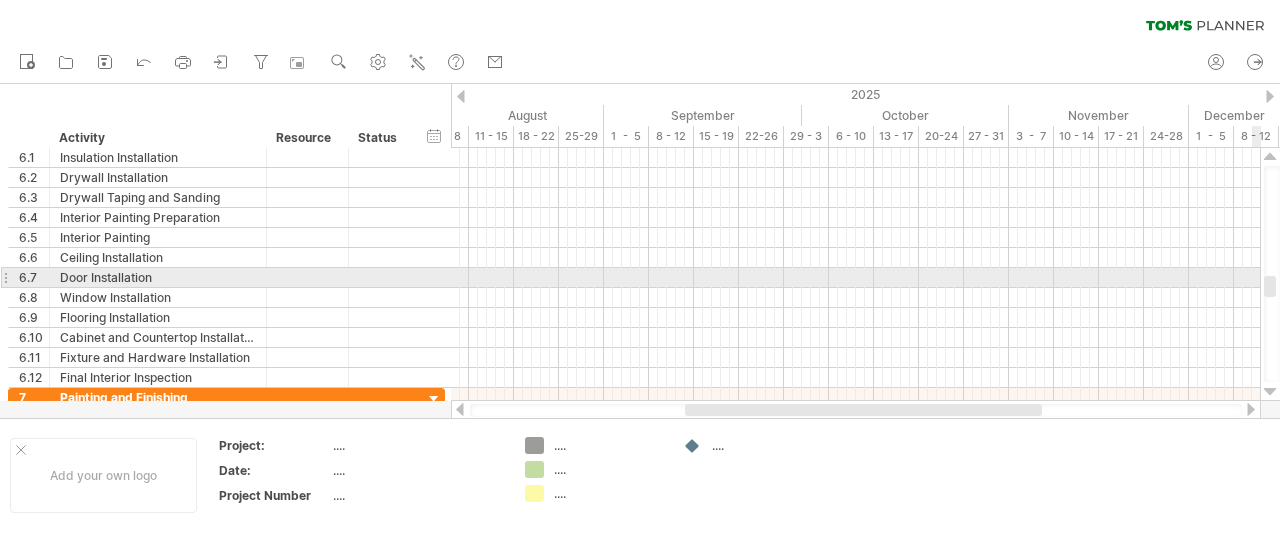 click at bounding box center [1270, 392] 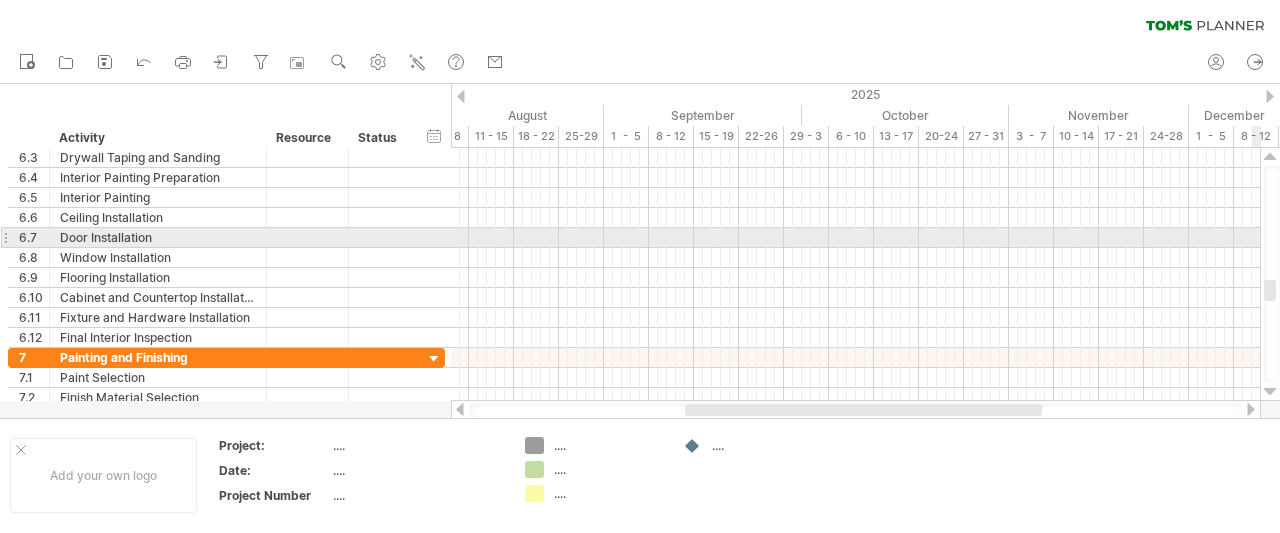 click at bounding box center (1270, 392) 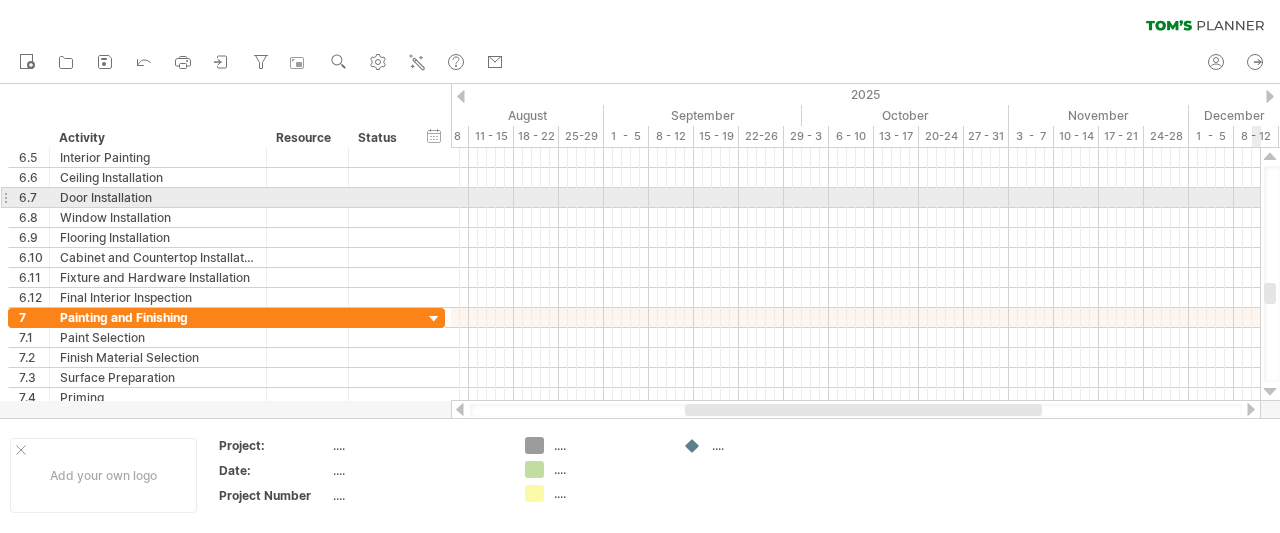 click at bounding box center (1270, 392) 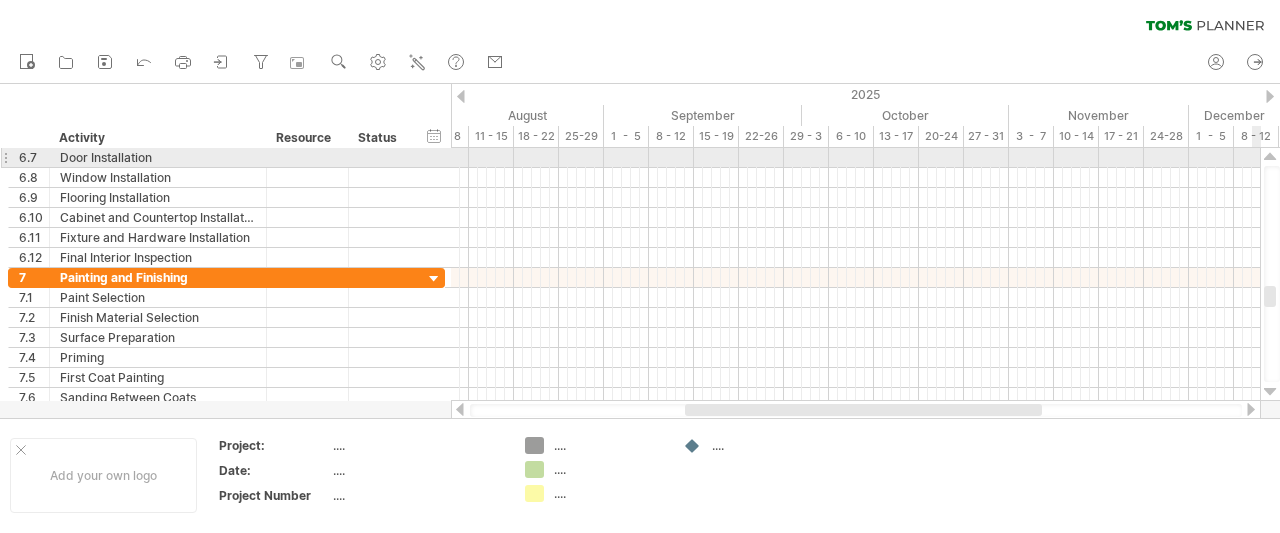 click at bounding box center [1270, 392] 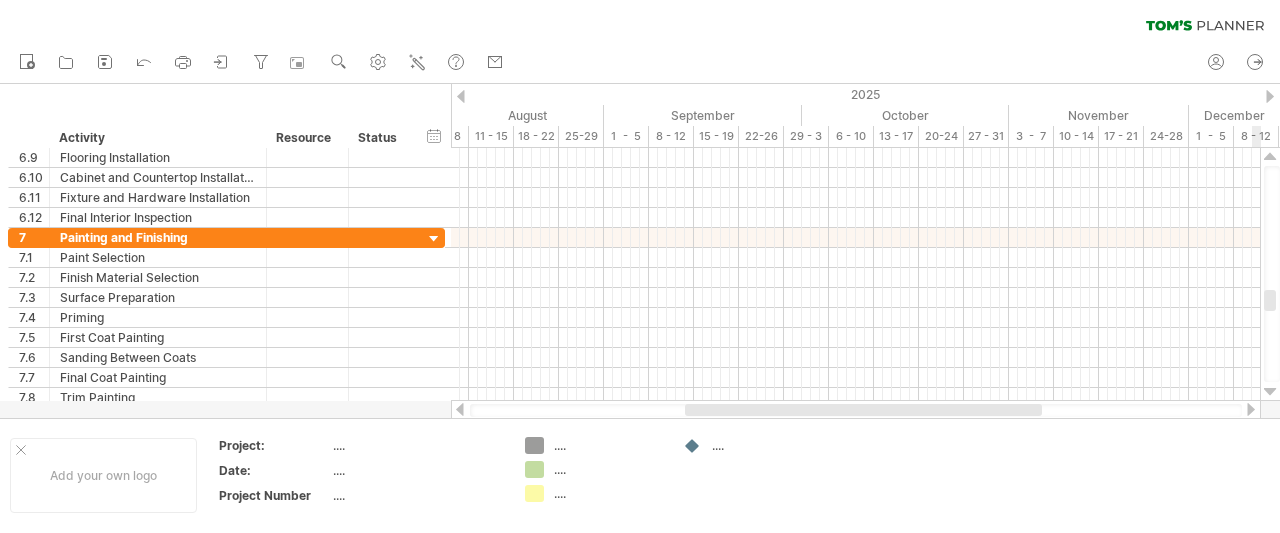 click at bounding box center (1270, 392) 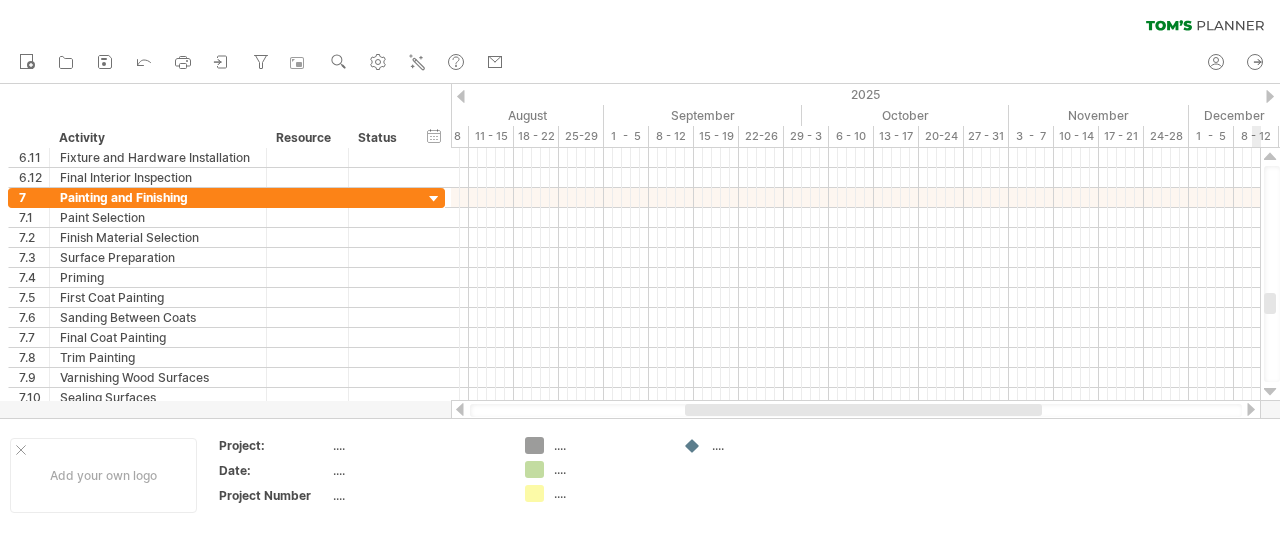 click at bounding box center (1270, 392) 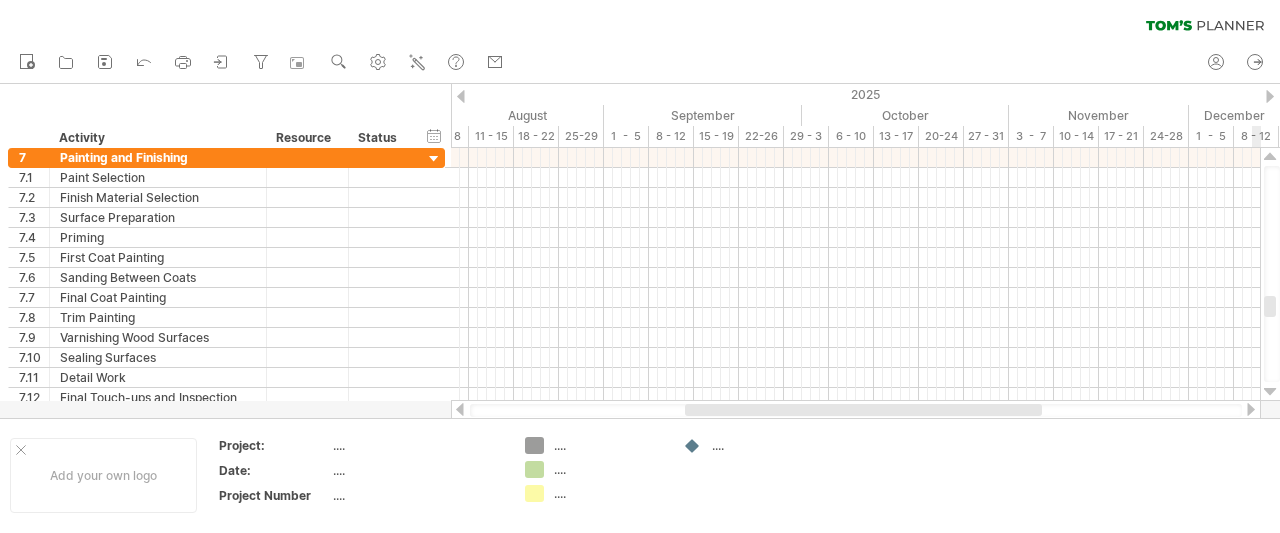 click at bounding box center (1270, 392) 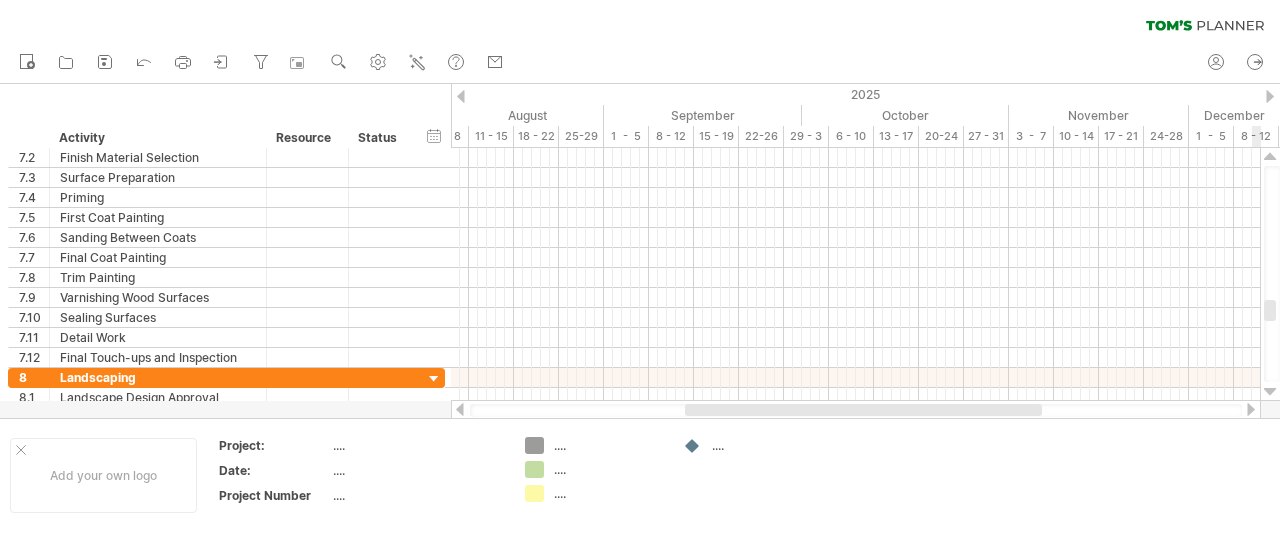 click at bounding box center (1270, 392) 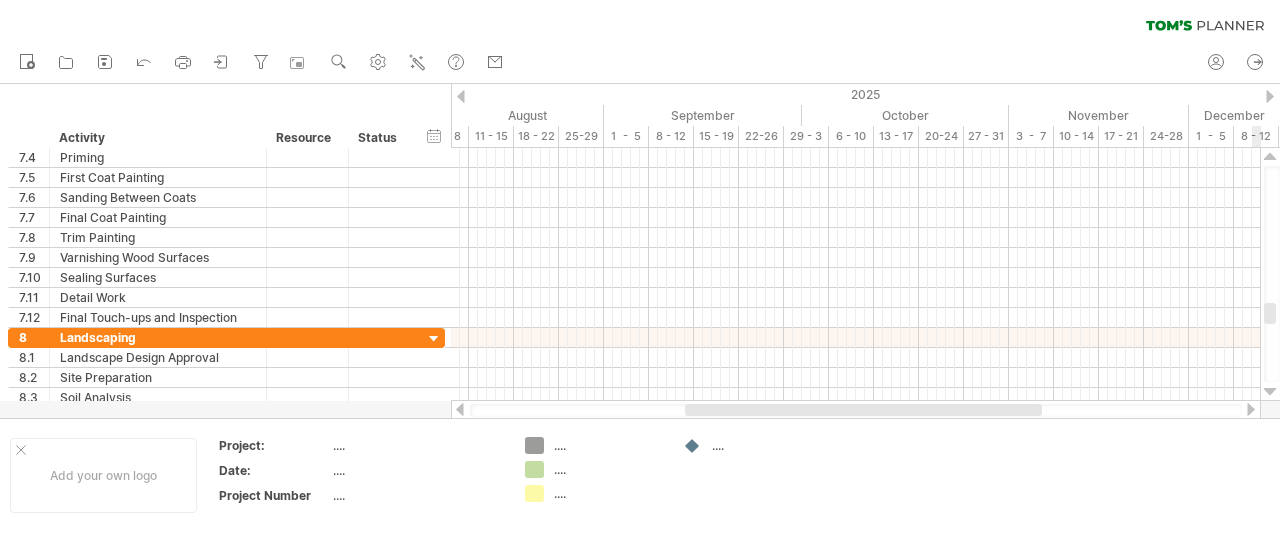 click at bounding box center (1270, 392) 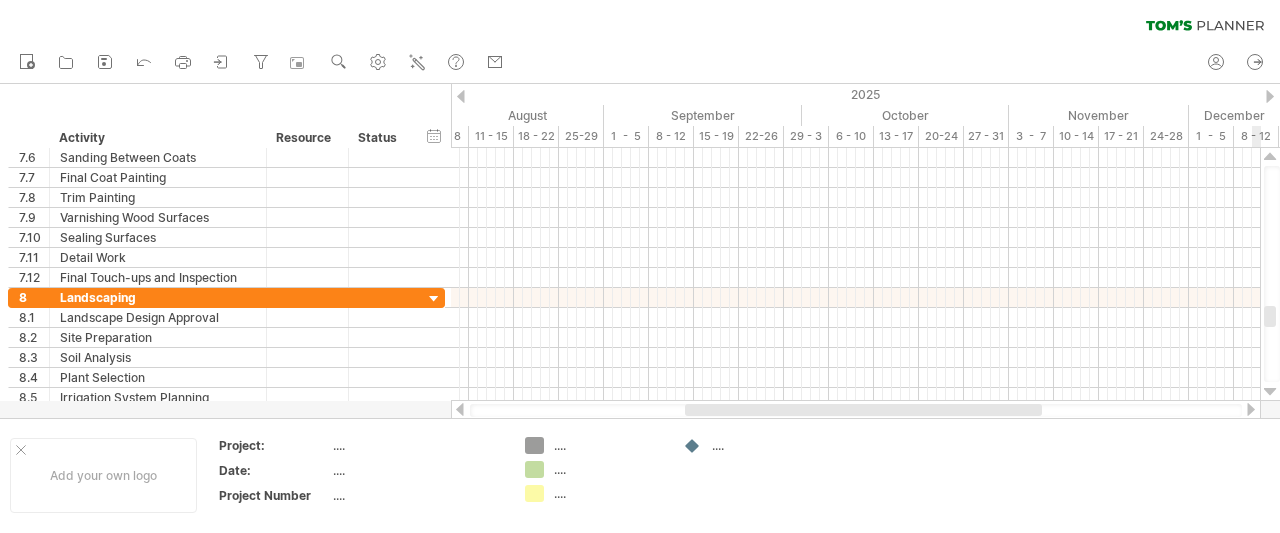 click at bounding box center (1270, 392) 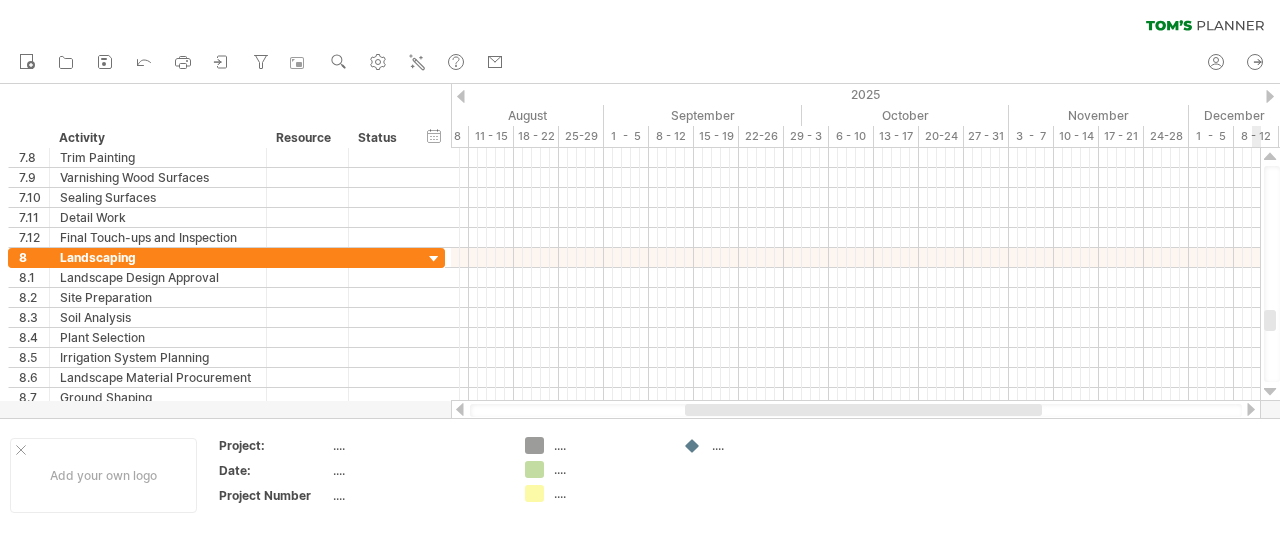 click at bounding box center (1270, 392) 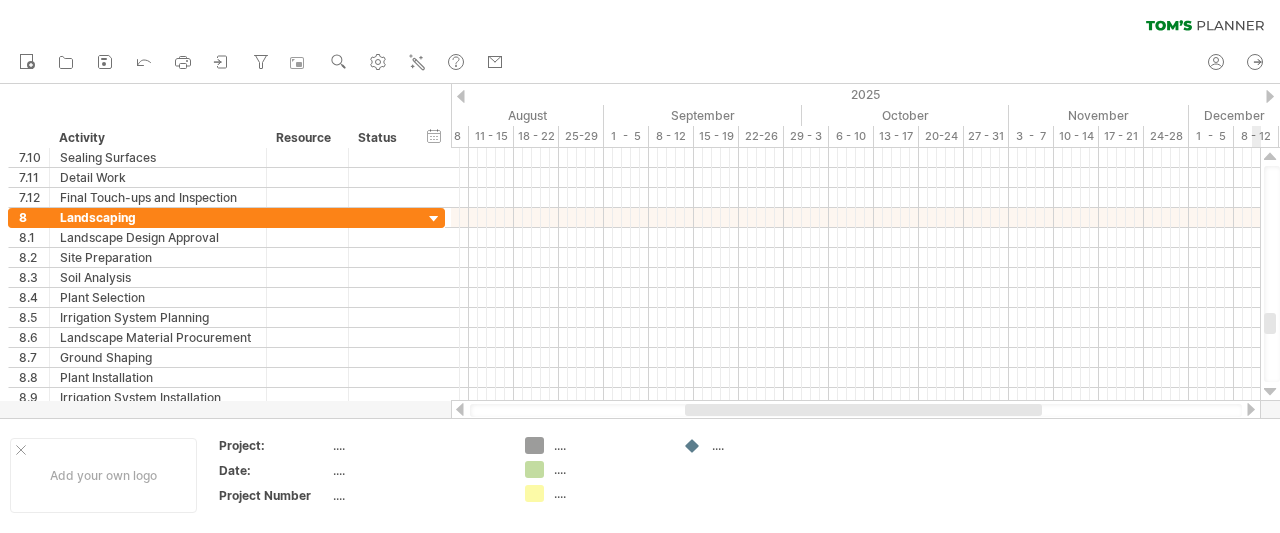 click at bounding box center [1270, 392] 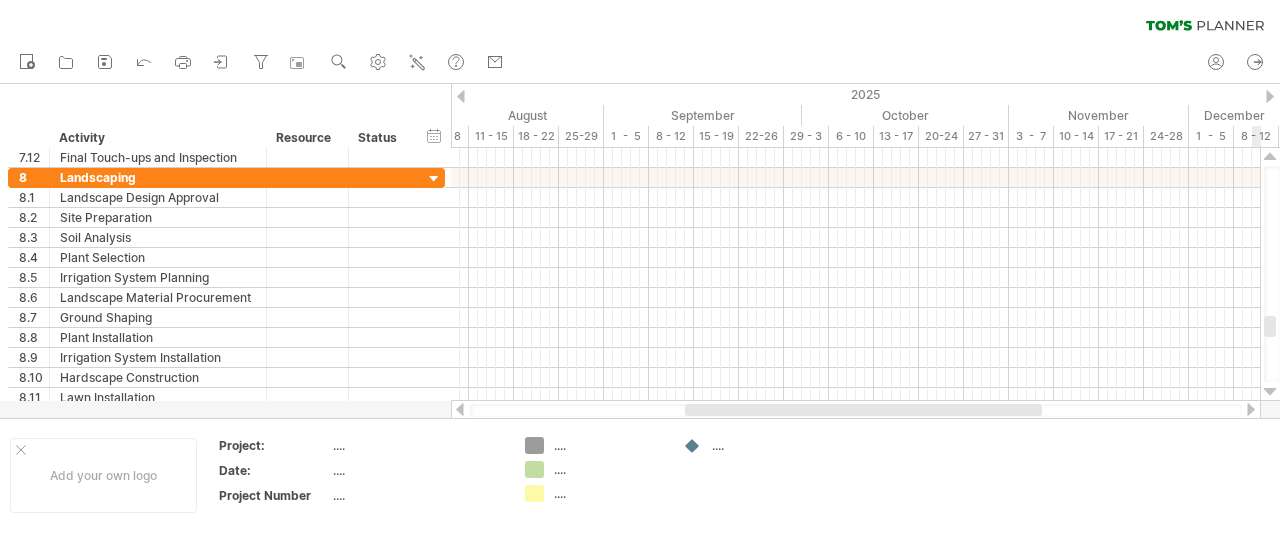 click at bounding box center [1270, 392] 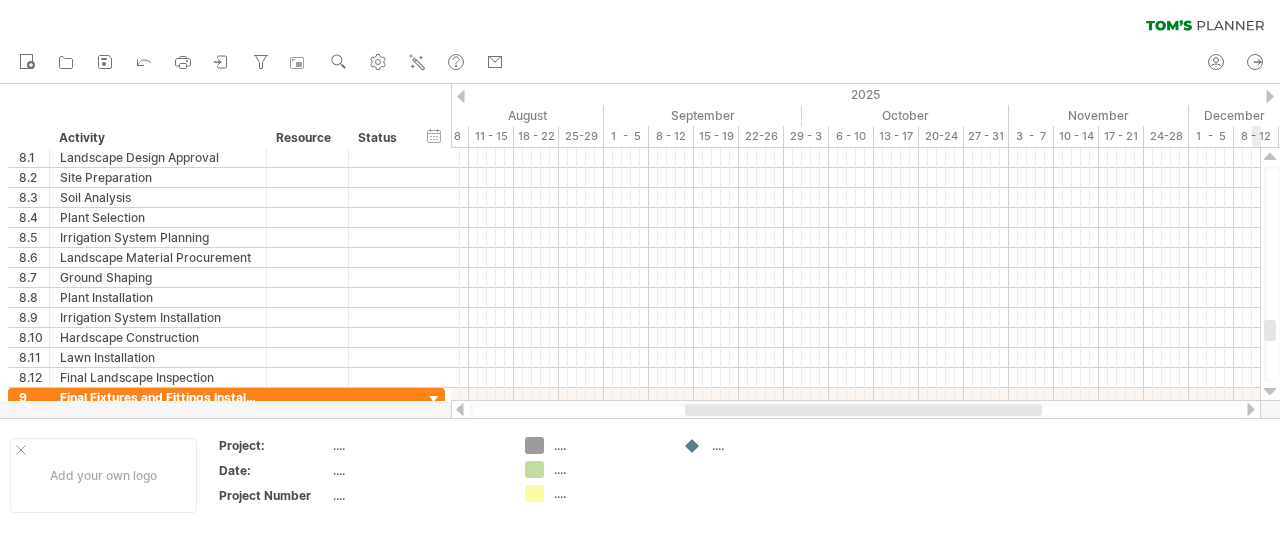 click at bounding box center (1270, 392) 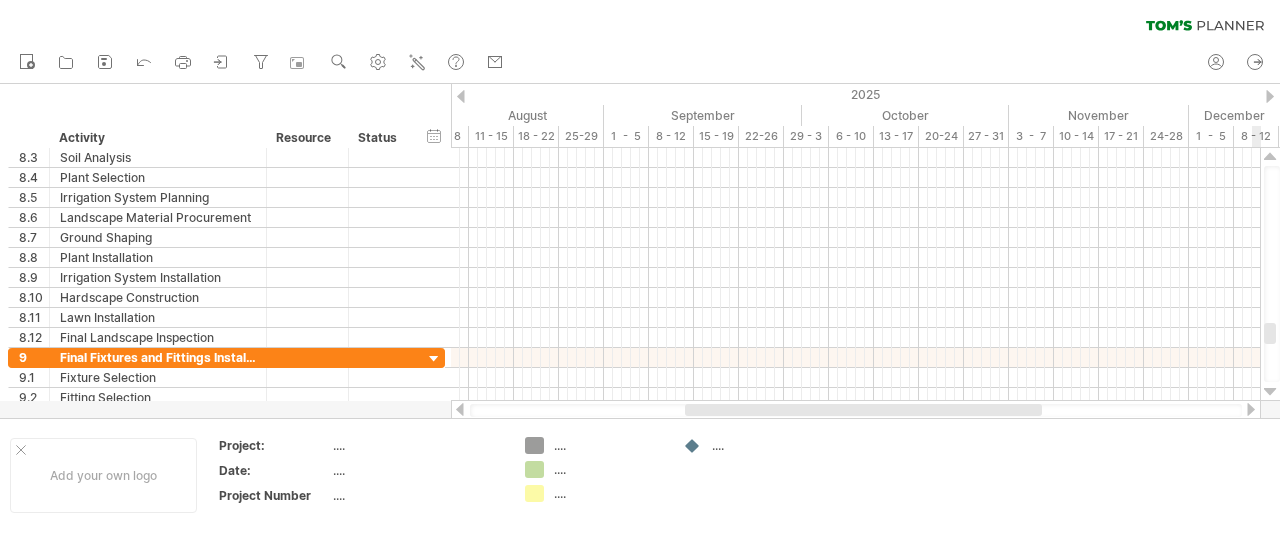 click at bounding box center (1270, 392) 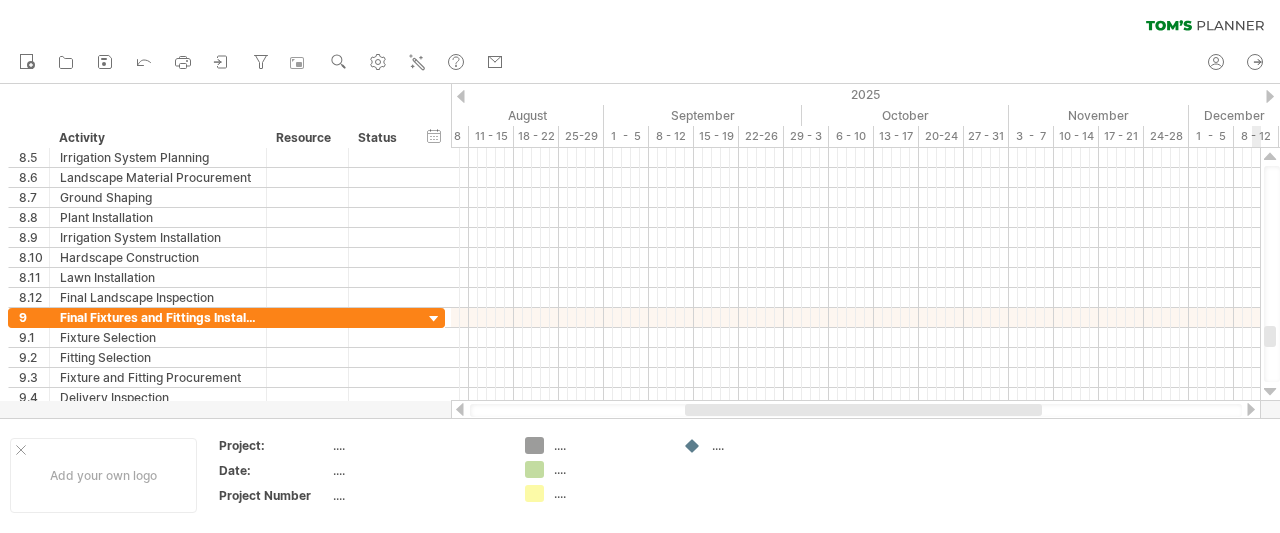 click at bounding box center (1270, 392) 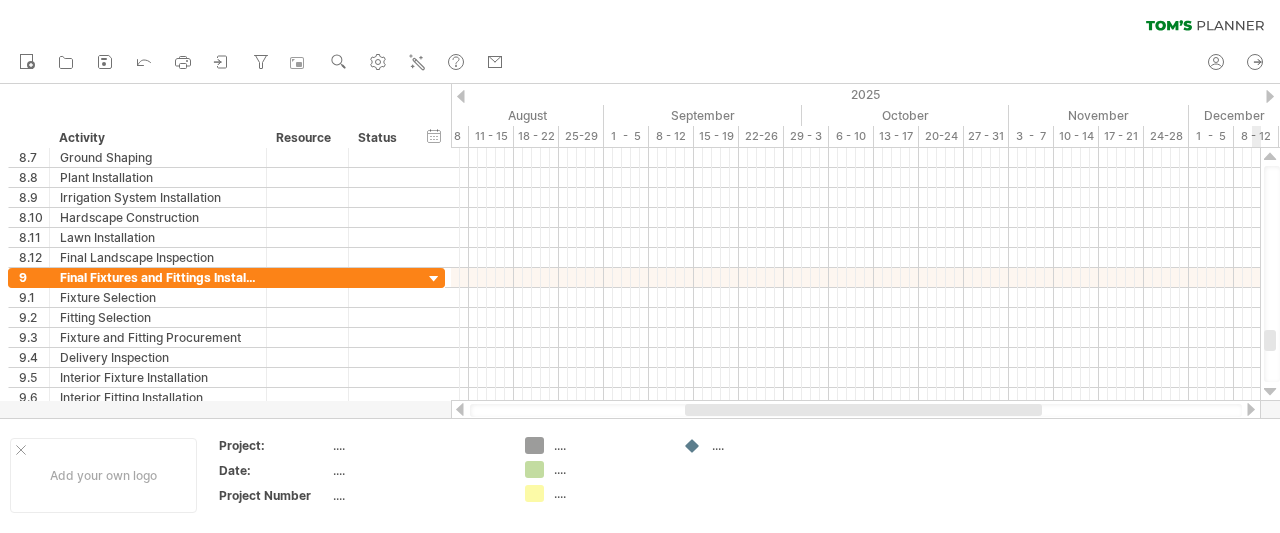 click at bounding box center (1270, 392) 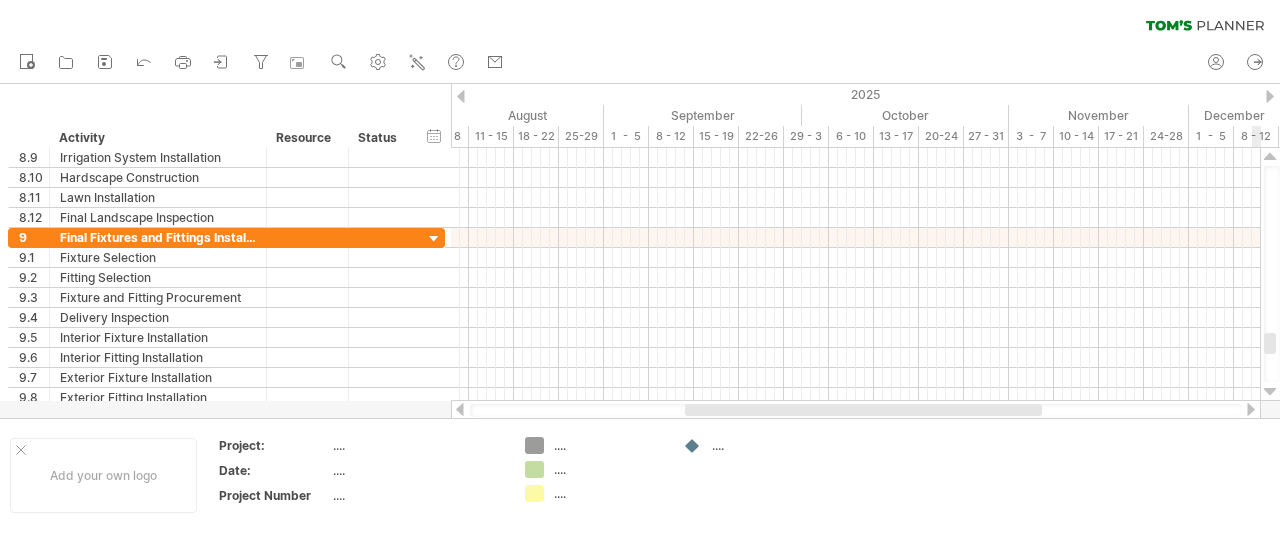 click at bounding box center (1270, 392) 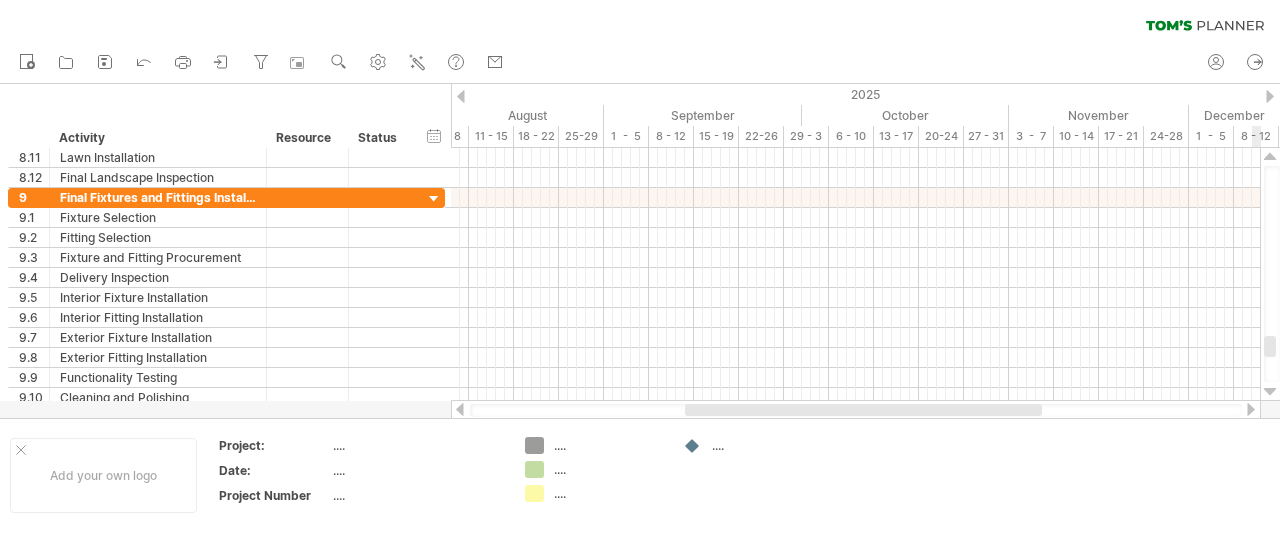 click at bounding box center [1270, 392] 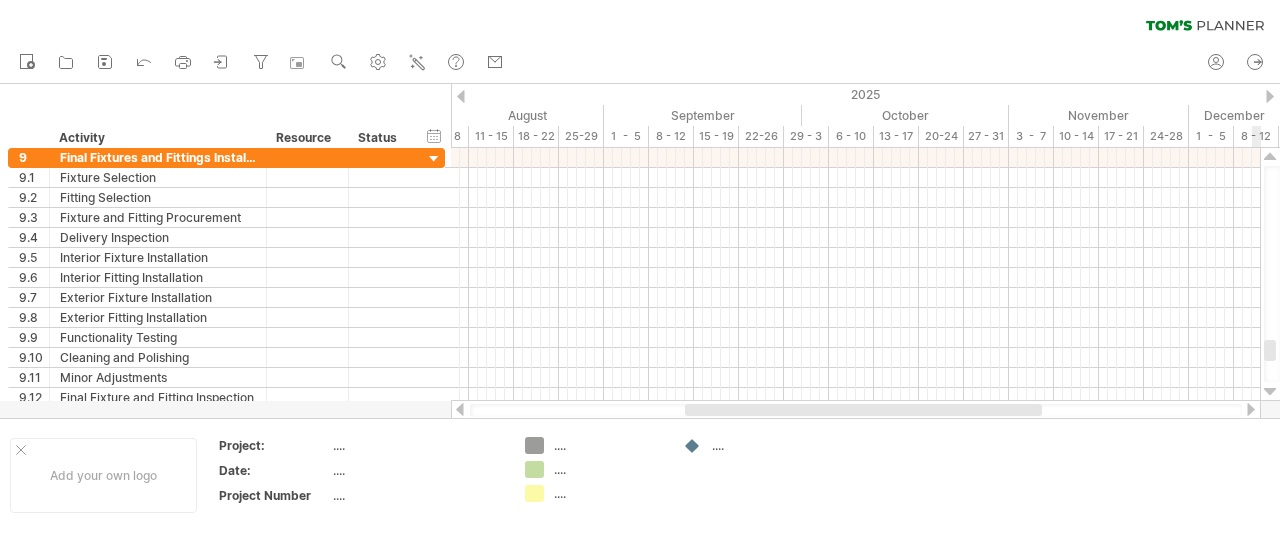 click at bounding box center [1270, 392] 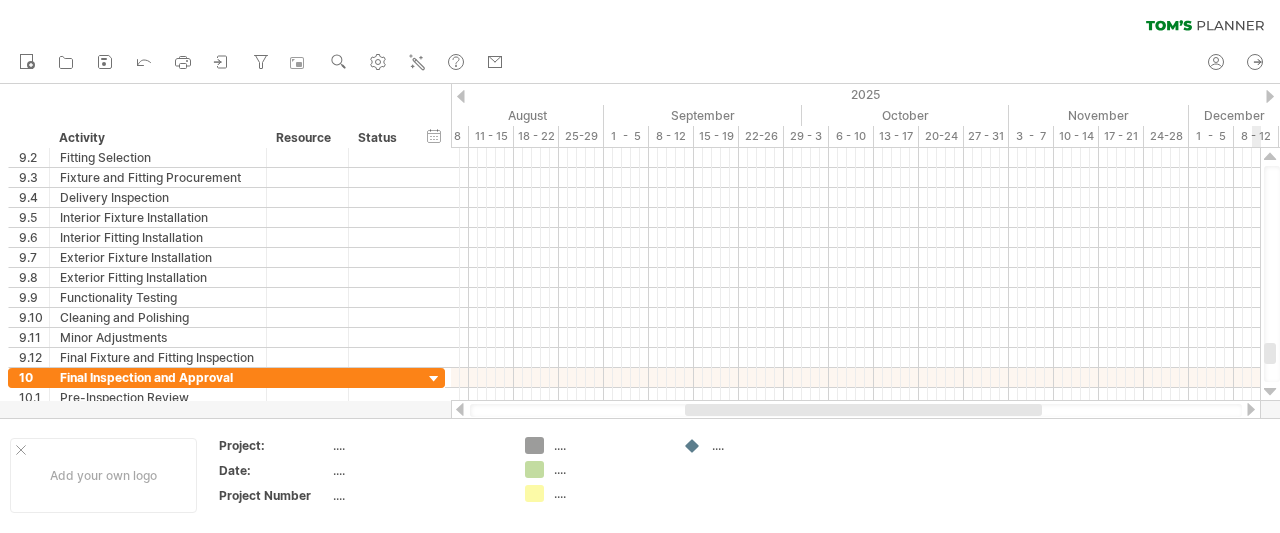 click at bounding box center [1270, 392] 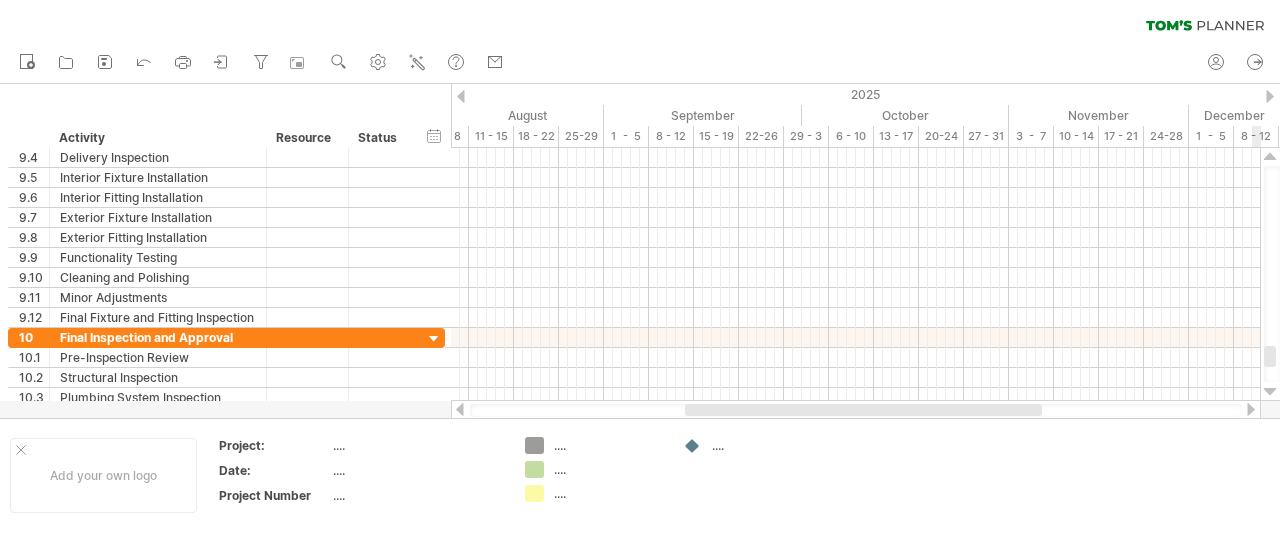 click at bounding box center (1270, 392) 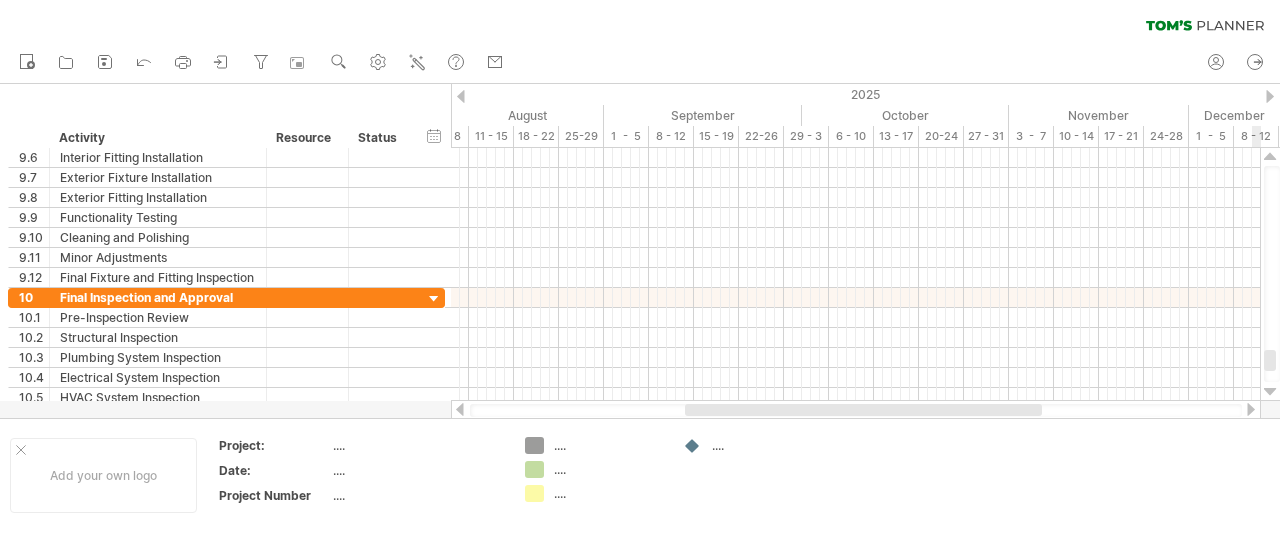 click at bounding box center (1270, 392) 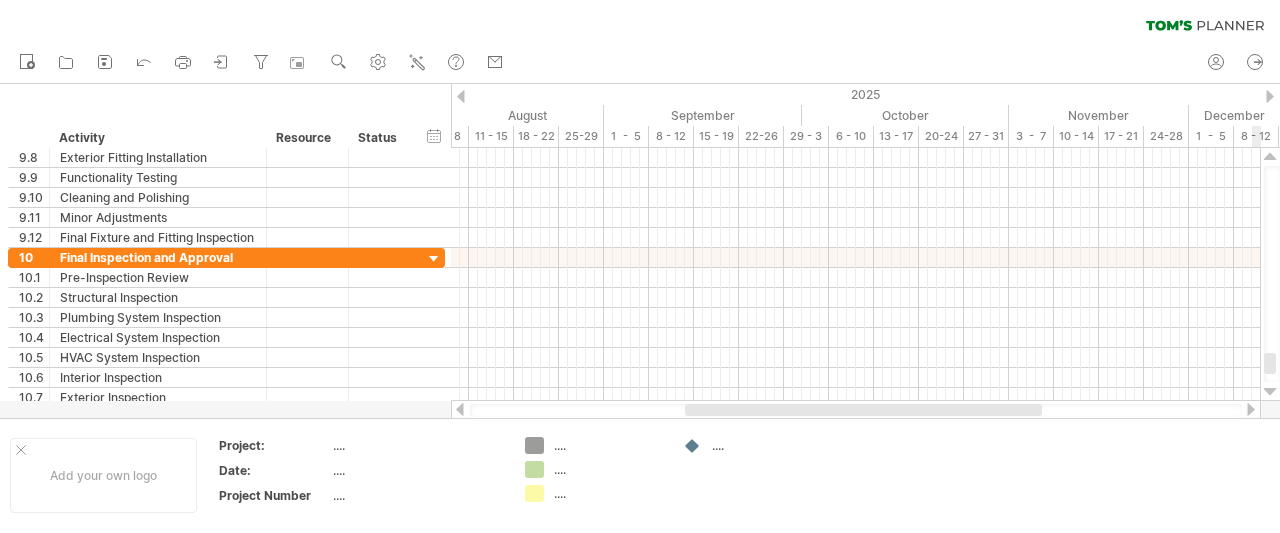 click at bounding box center (1270, 392) 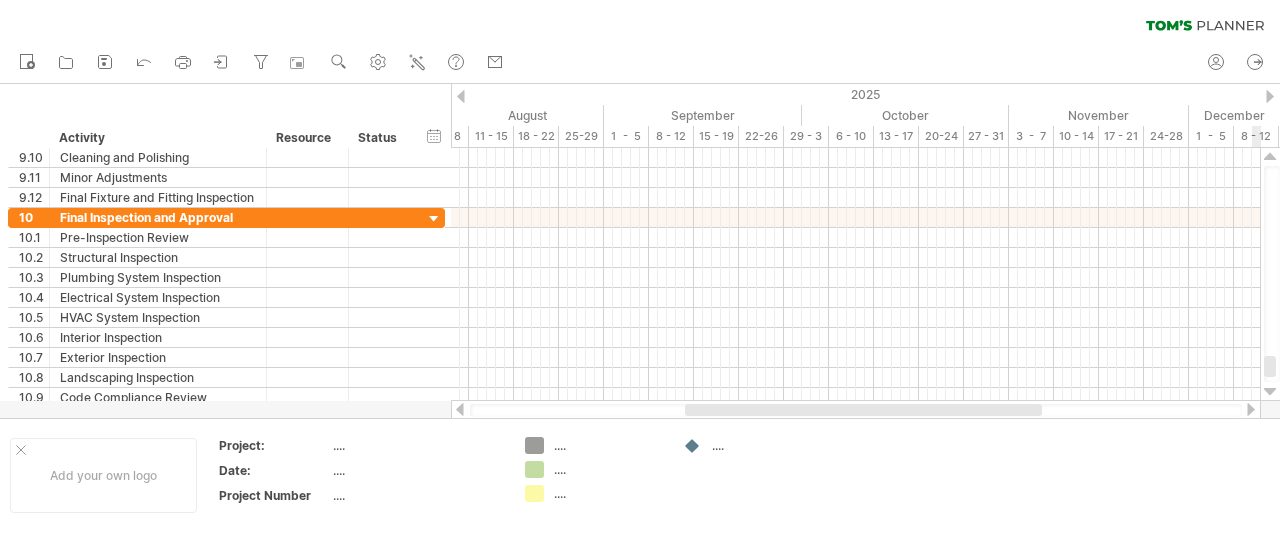 click at bounding box center [1270, 392] 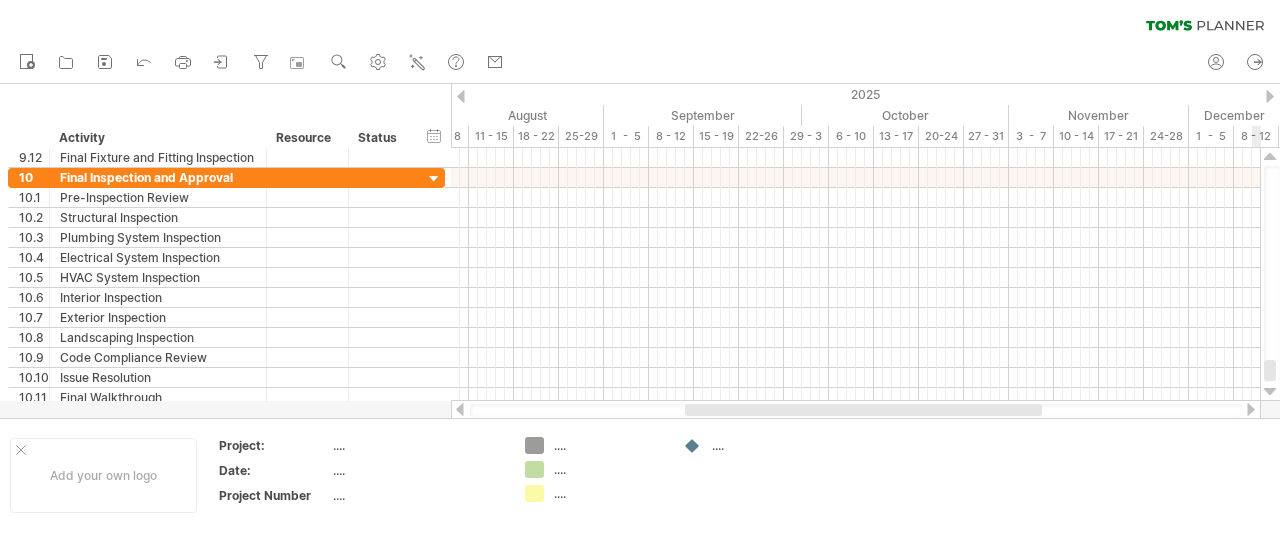 click at bounding box center [1270, 392] 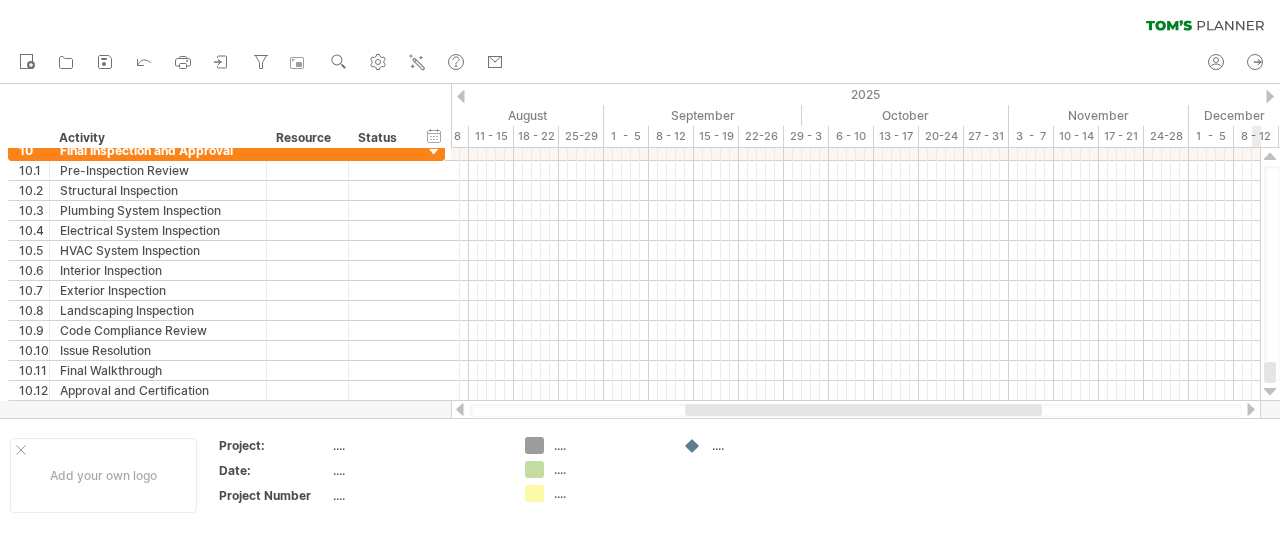 click at bounding box center (1270, 392) 